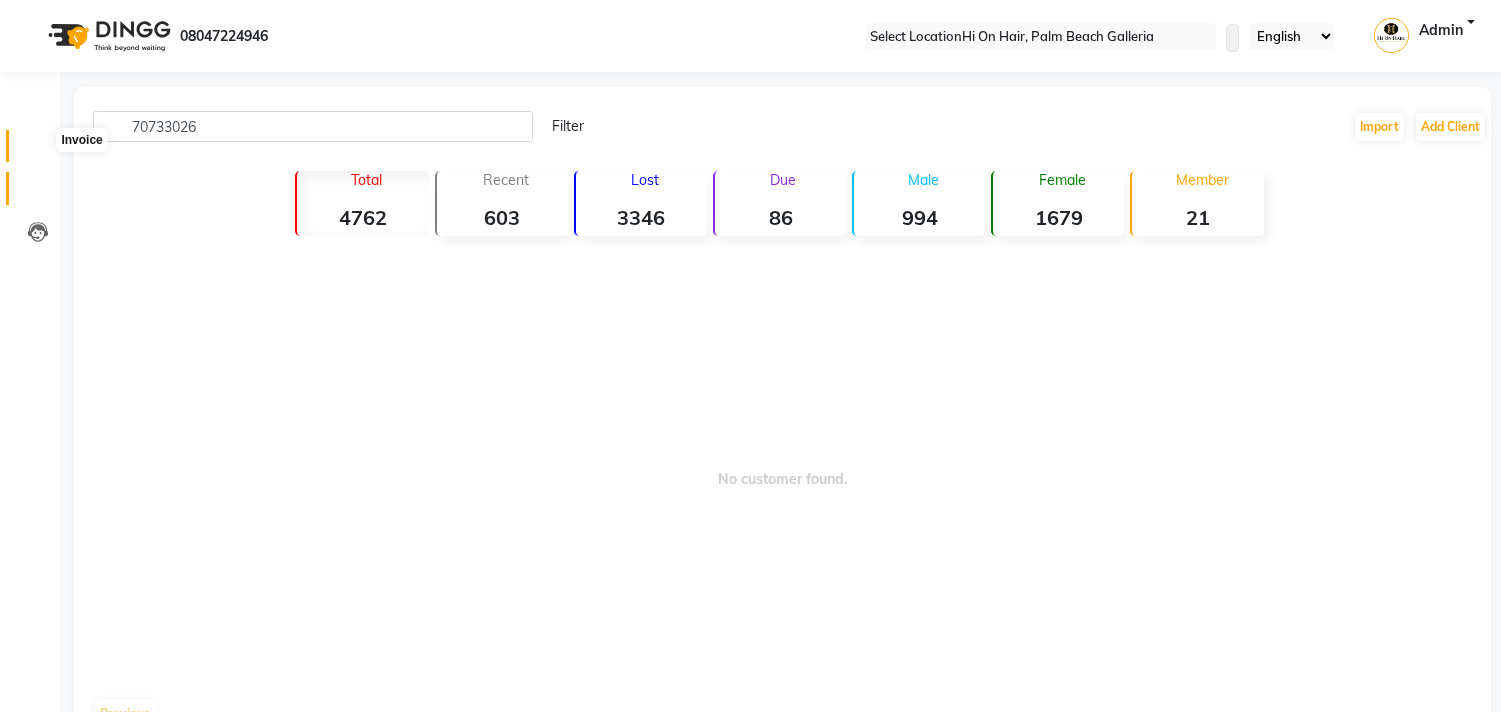 scroll, scrollTop: 0, scrollLeft: 0, axis: both 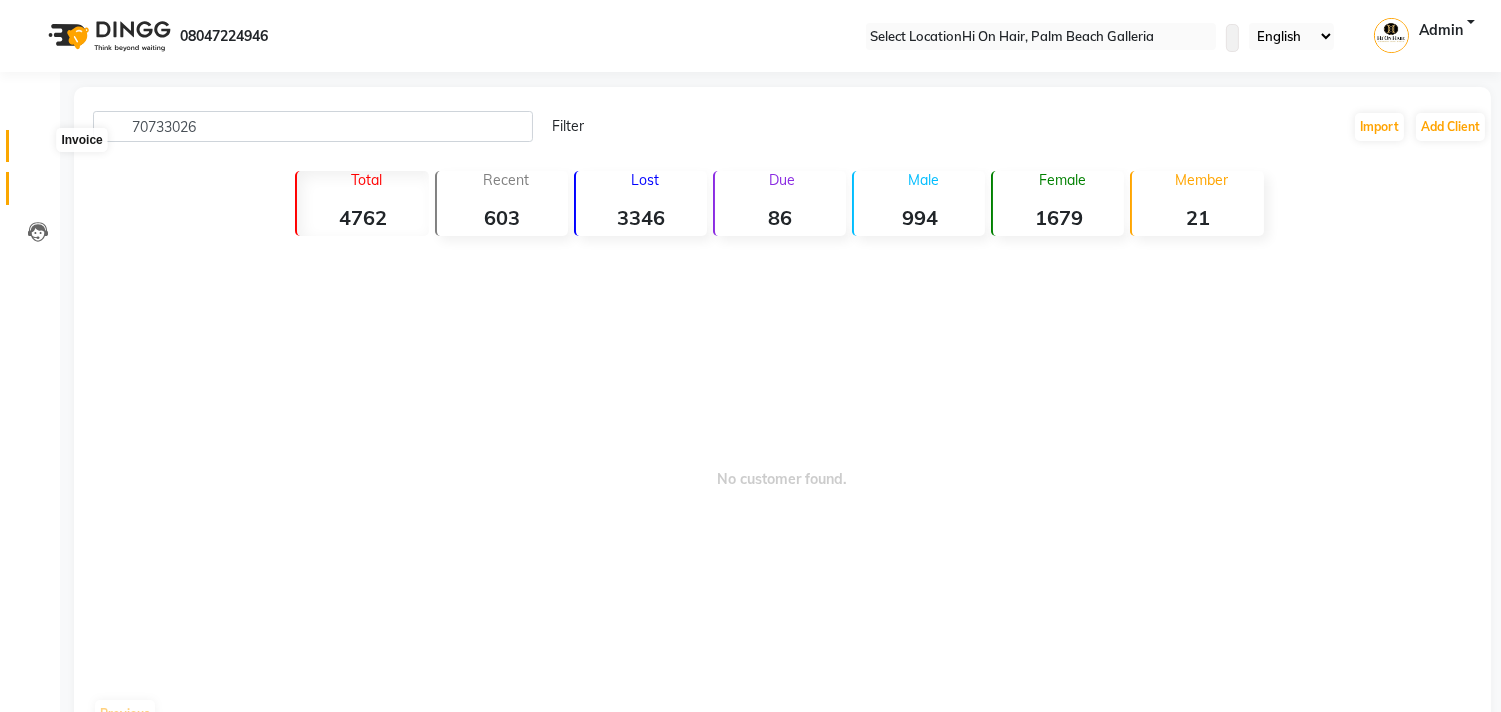 type on "70733026" 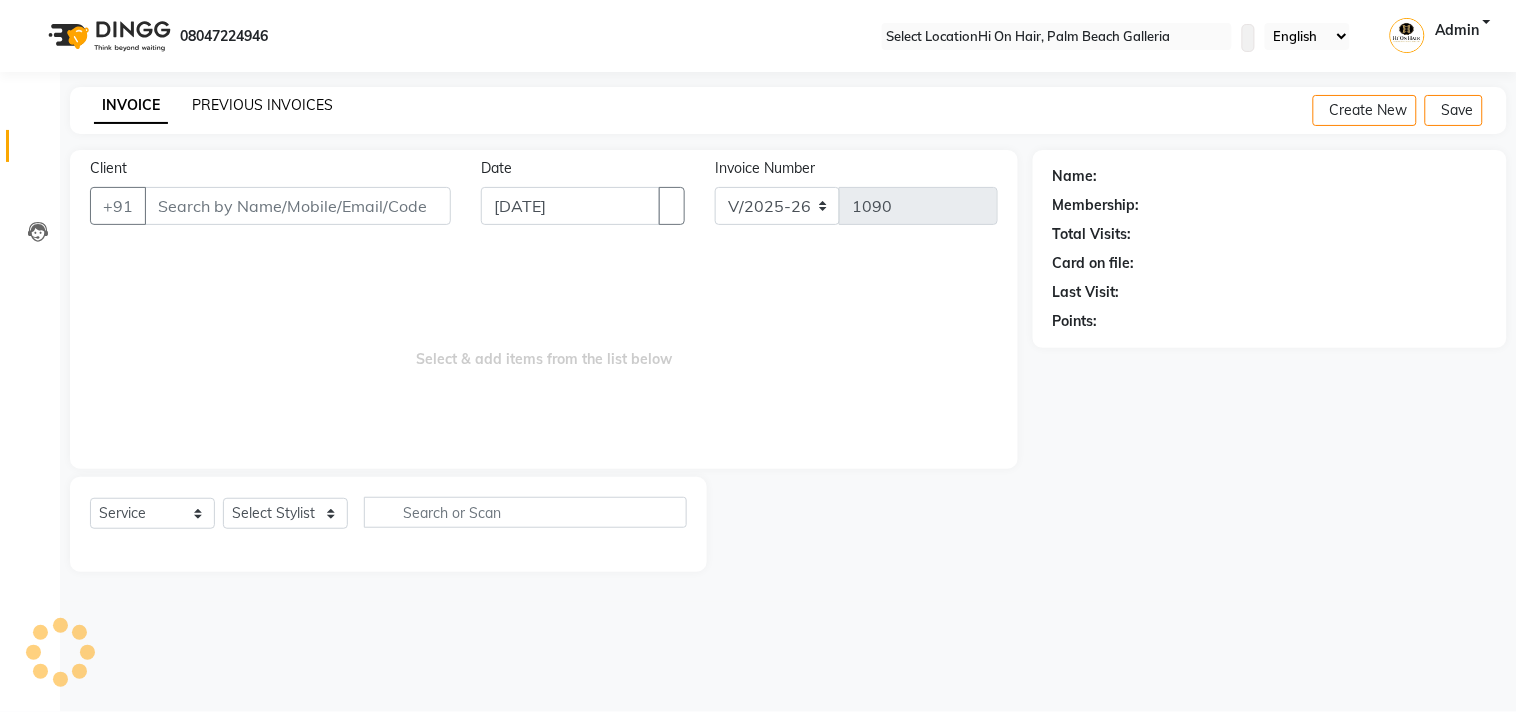 click on "PREVIOUS INVOICES" at bounding box center (262, 105) 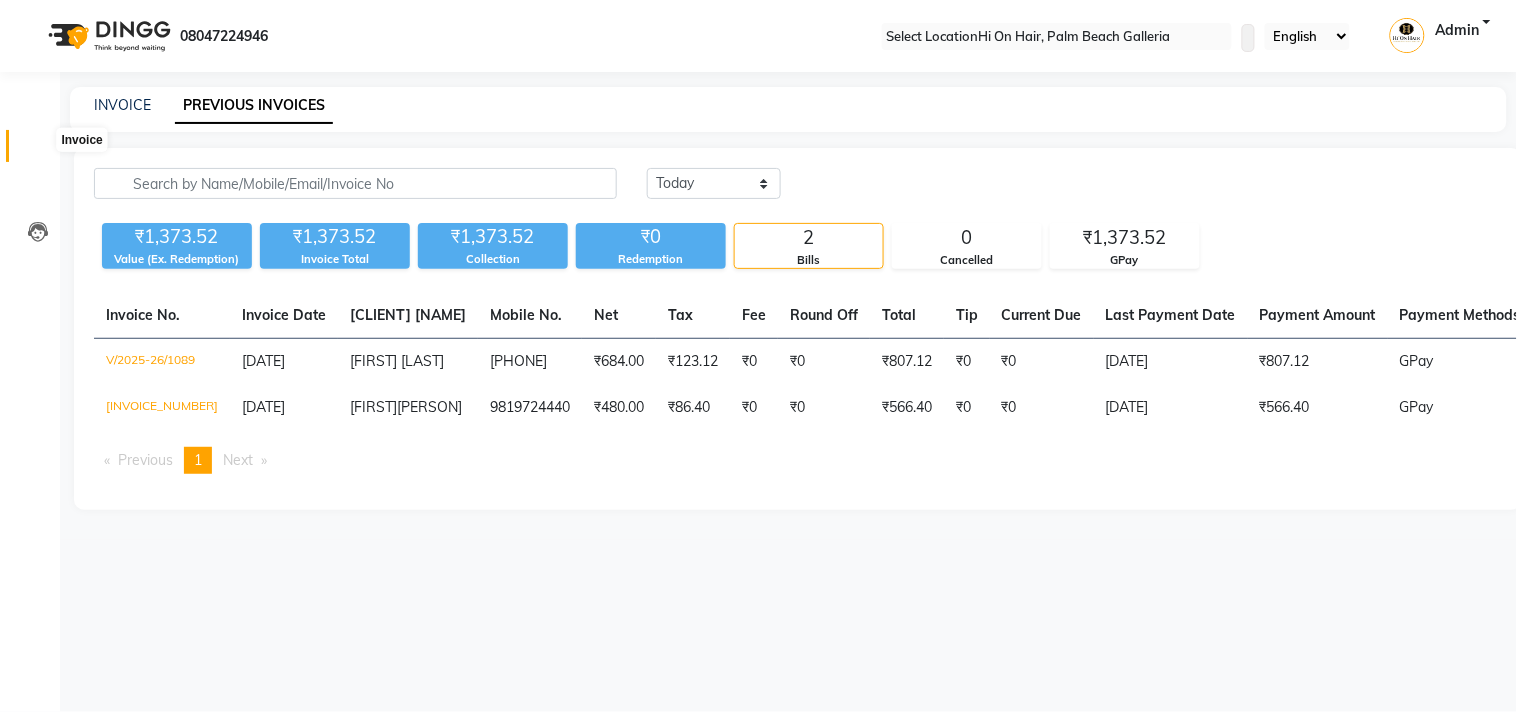 click at bounding box center [38, 151] 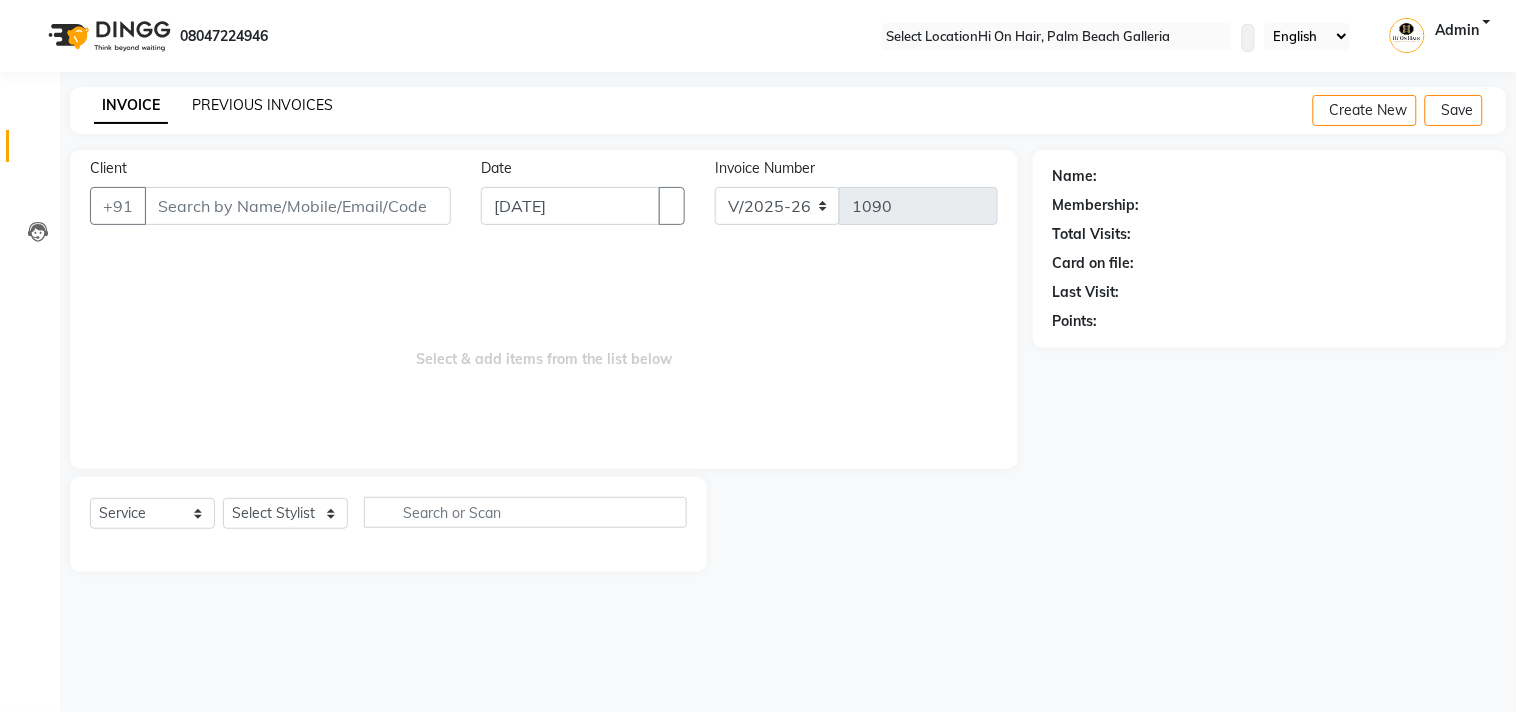 click on "PREVIOUS INVOICES" at bounding box center [262, 105] 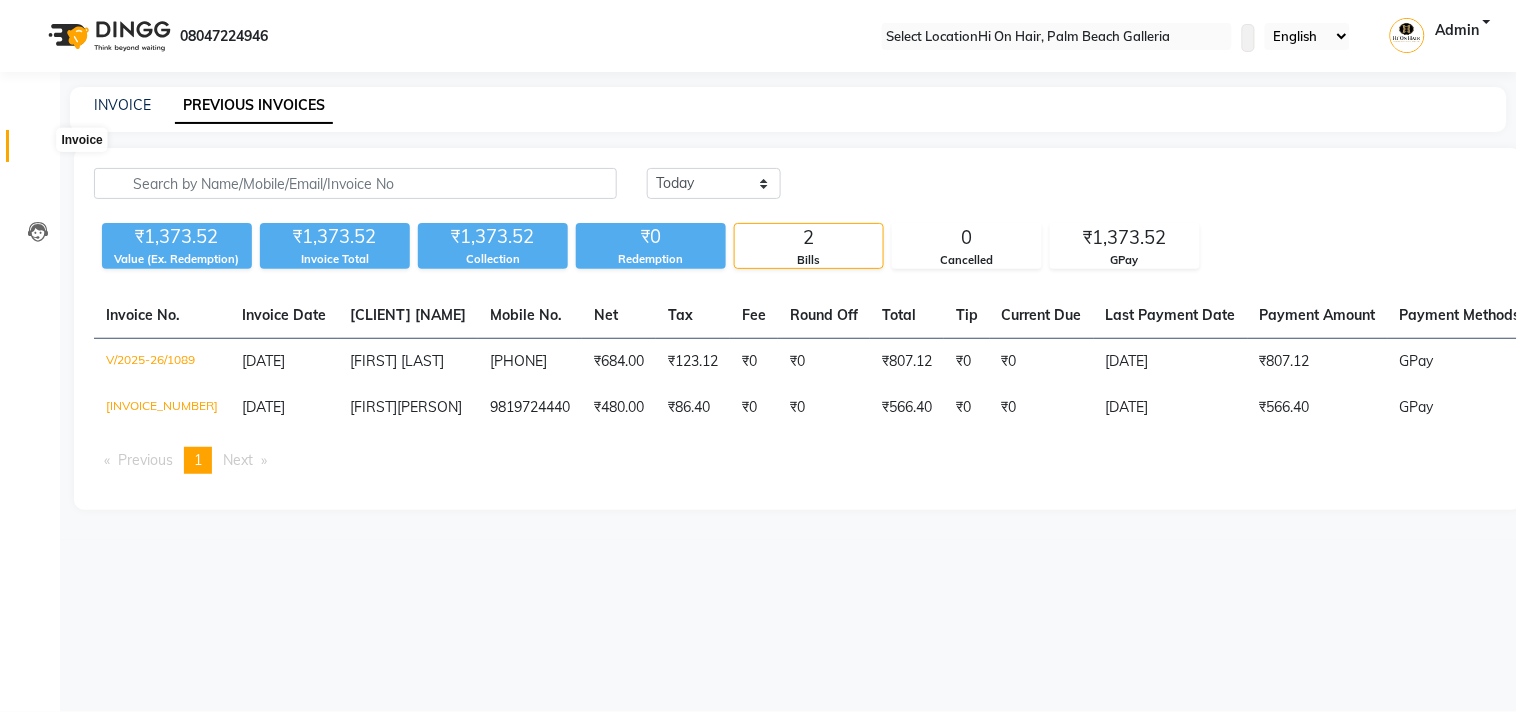 click at bounding box center [38, 151] 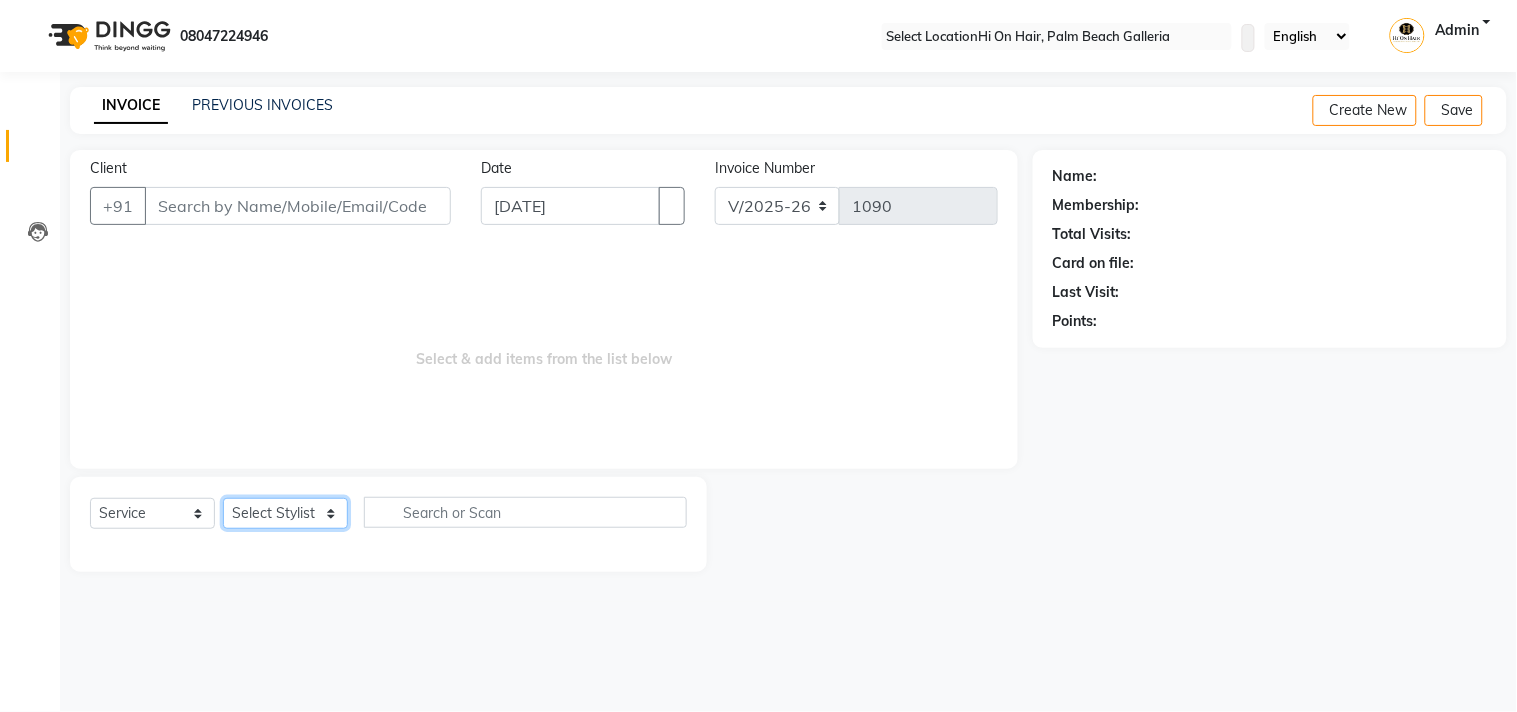 click on "Select Stylist [PERSON] [PERSON] [PERSON] [PERSON] [PERSON] [PERSON] [PERSON] [PERSON] [PERSON] [PERSON] [PERSON]" at bounding box center (285, 513) 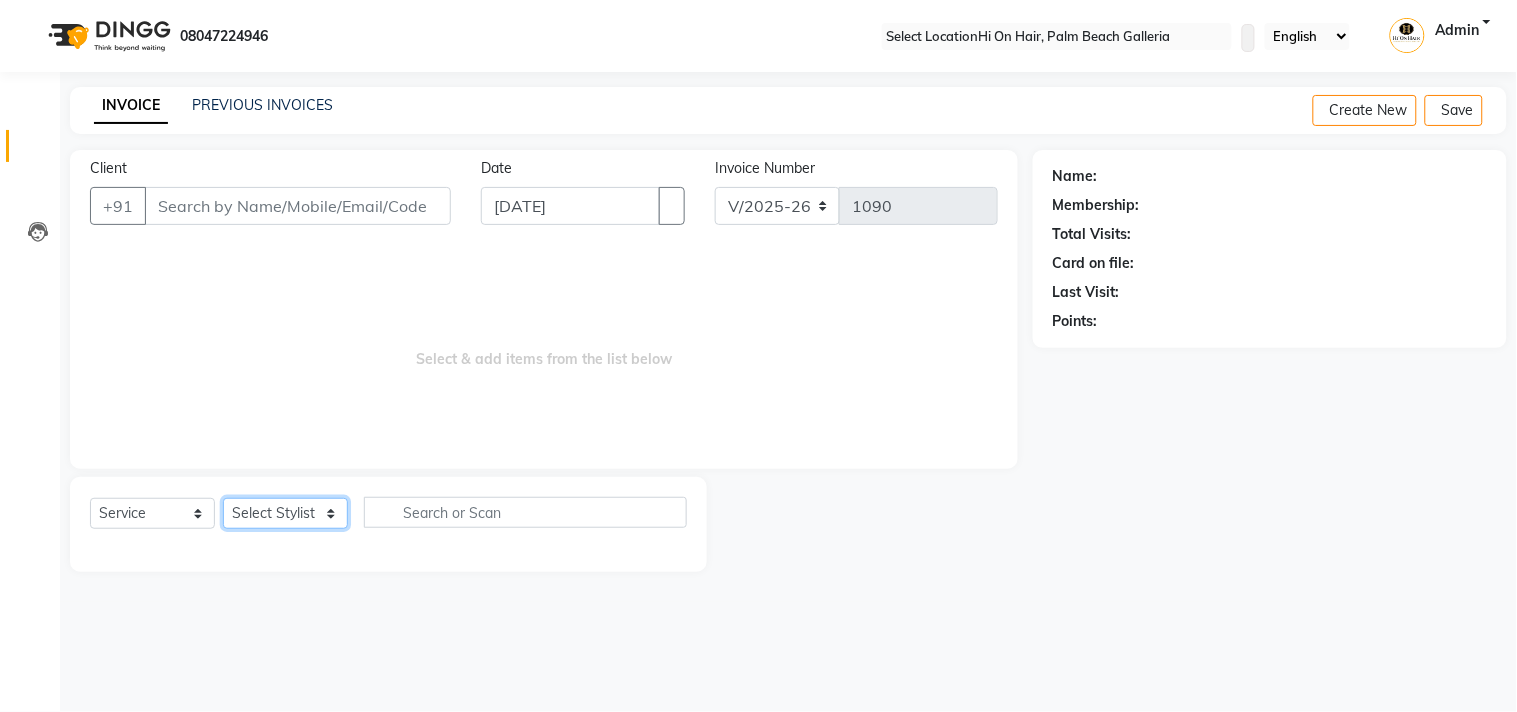 select on "30126" 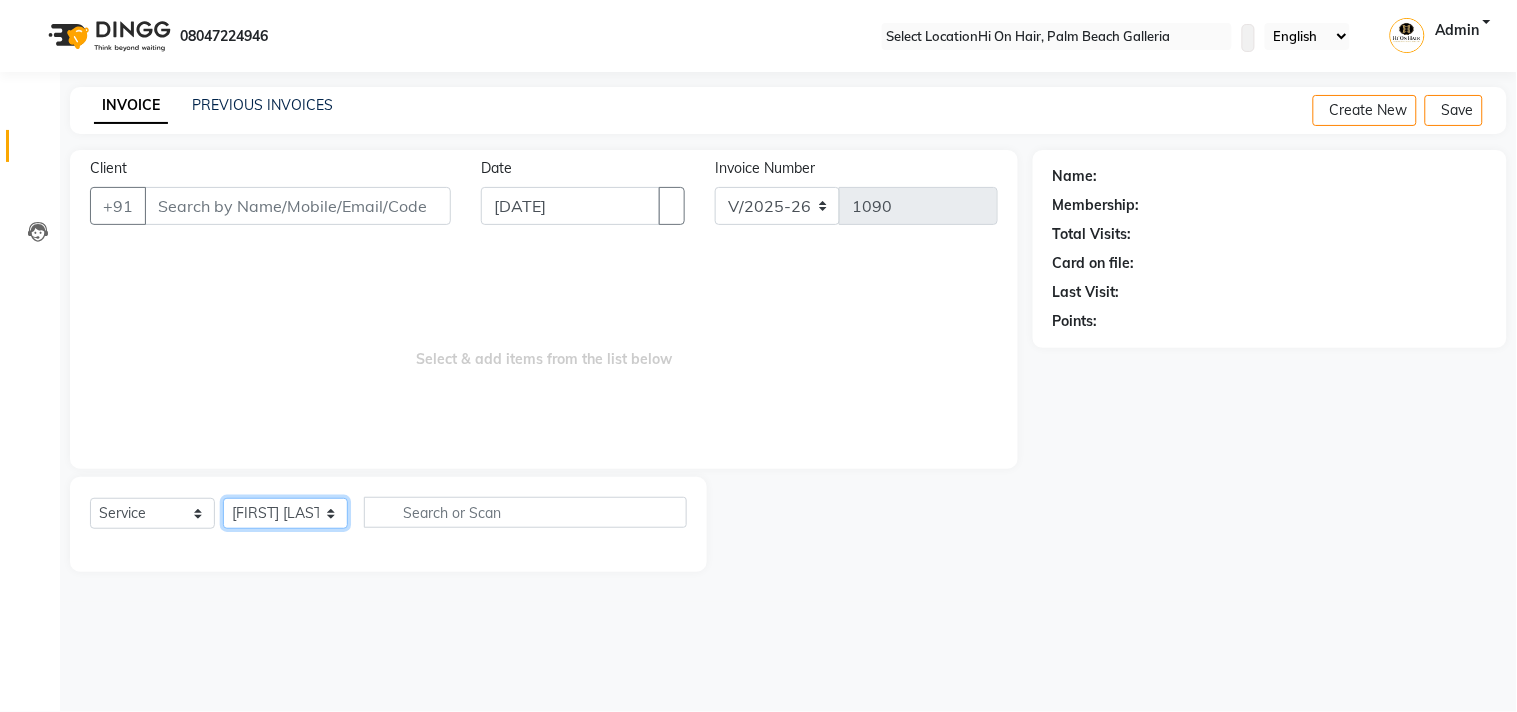 click on "Select Stylist [PERSON] [PERSON] [PERSON] [PERSON] [PERSON] [PERSON] [PERSON] [PERSON] [PERSON] [PERSON] [PERSON]" at bounding box center (285, 513) 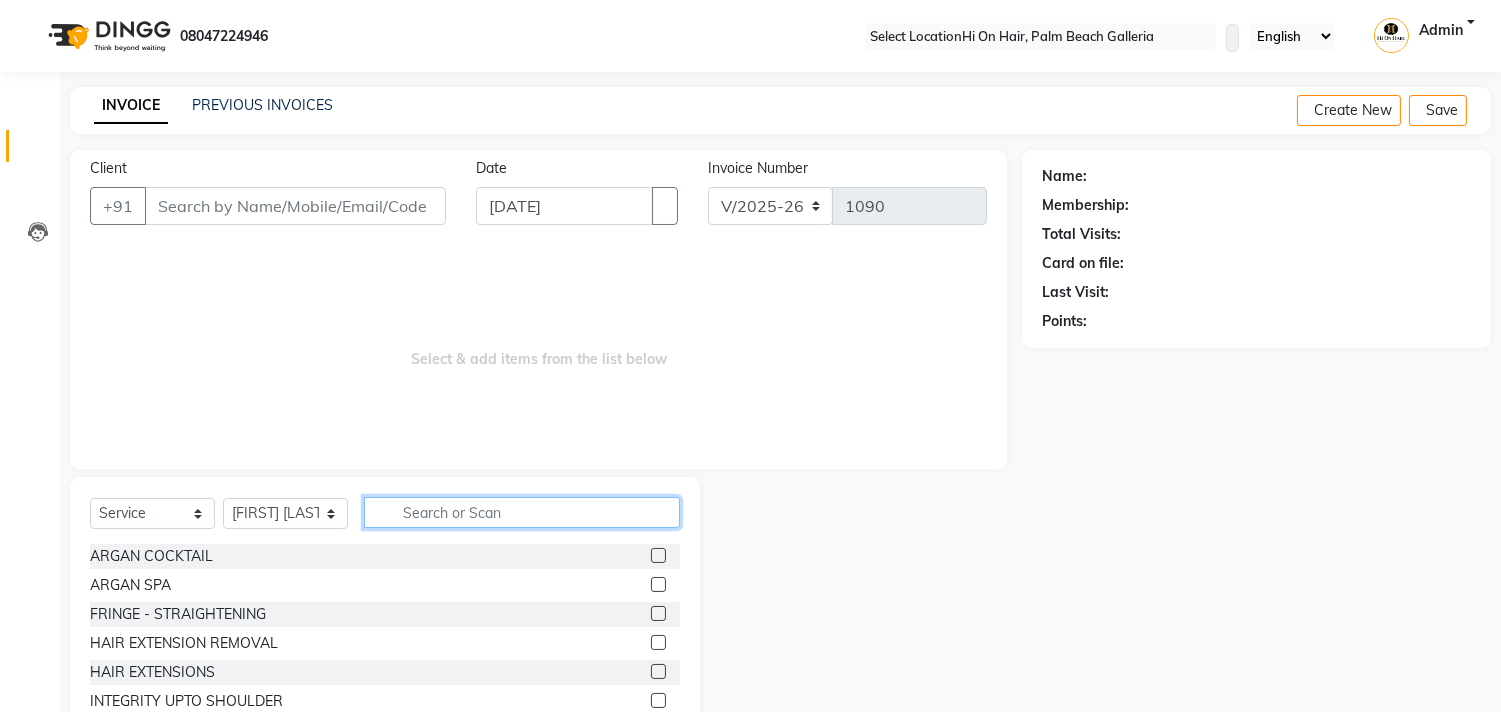click at bounding box center [522, 512] 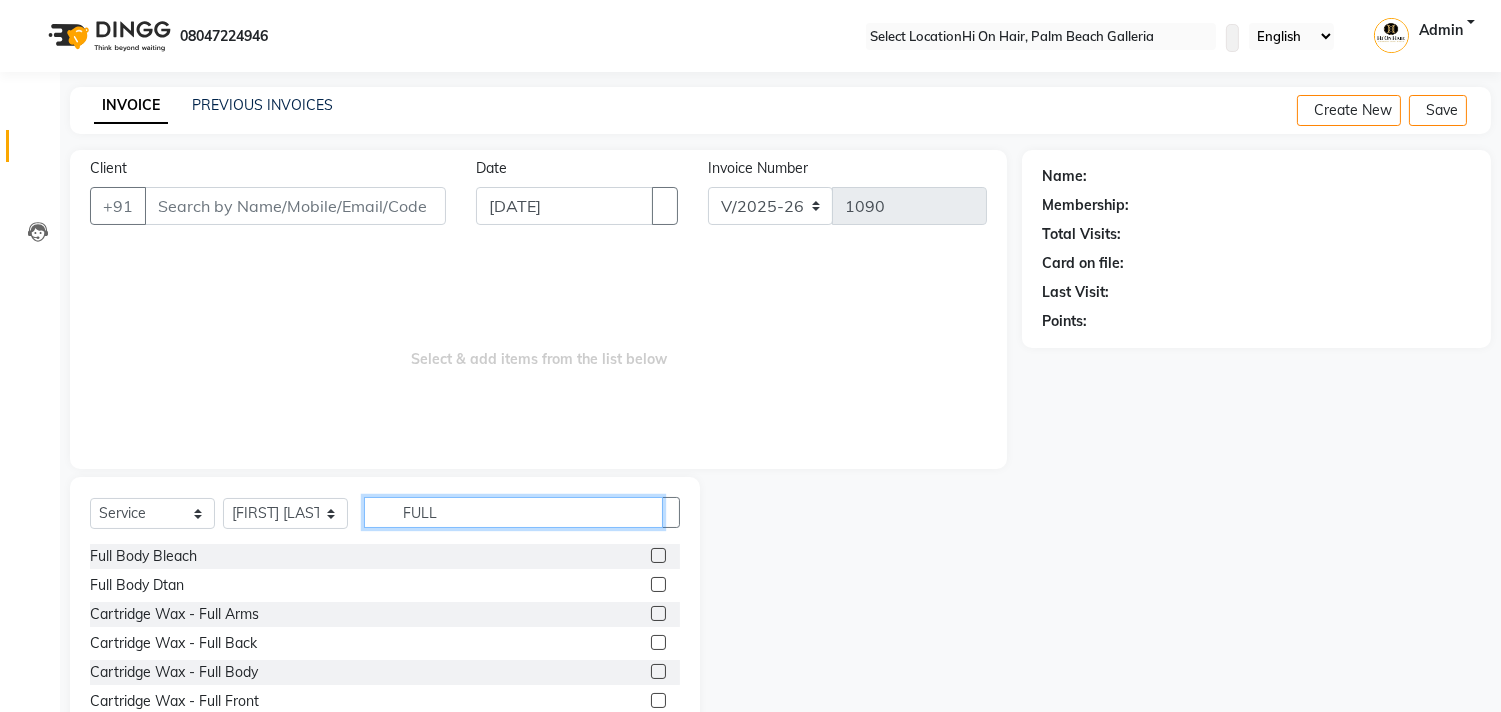 type on "FULL" 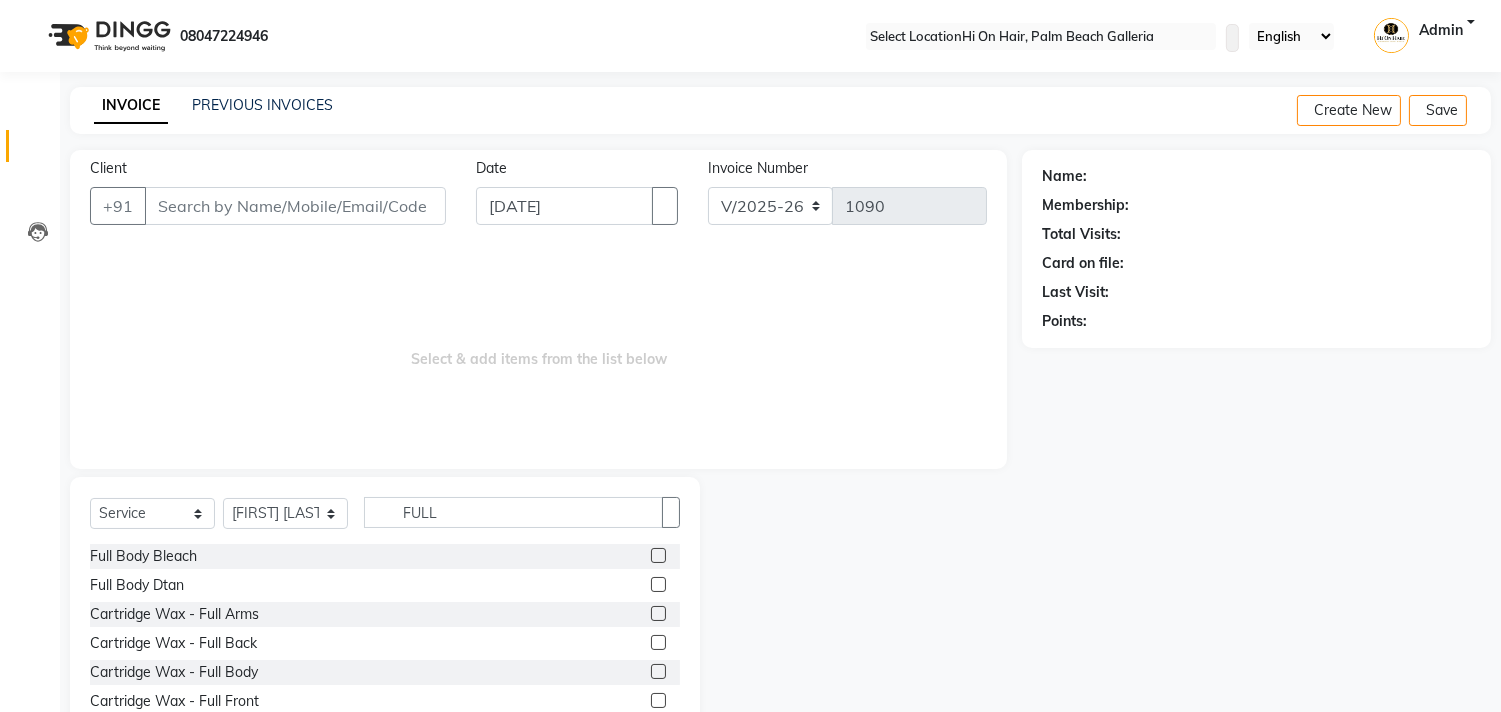 click at bounding box center [658, 613] 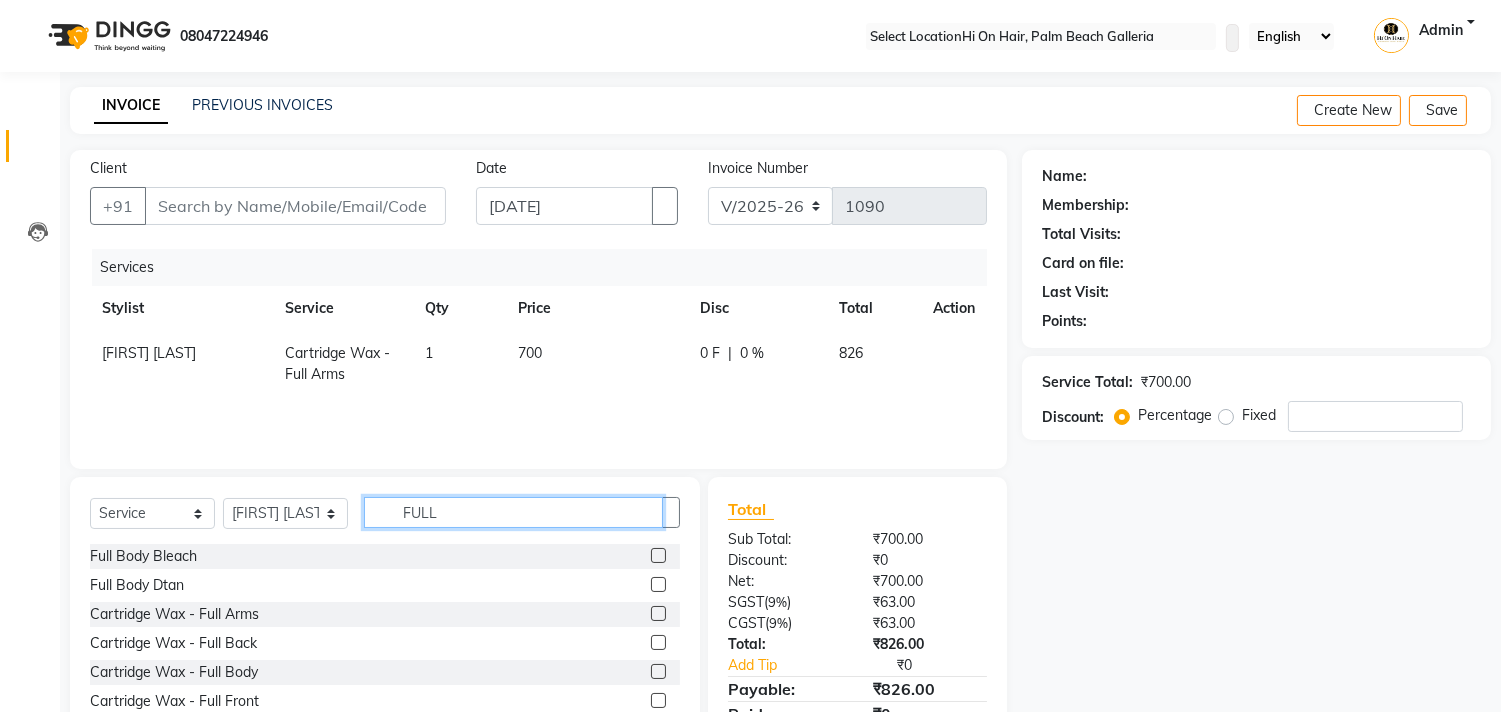 click on "FULL" at bounding box center [513, 512] 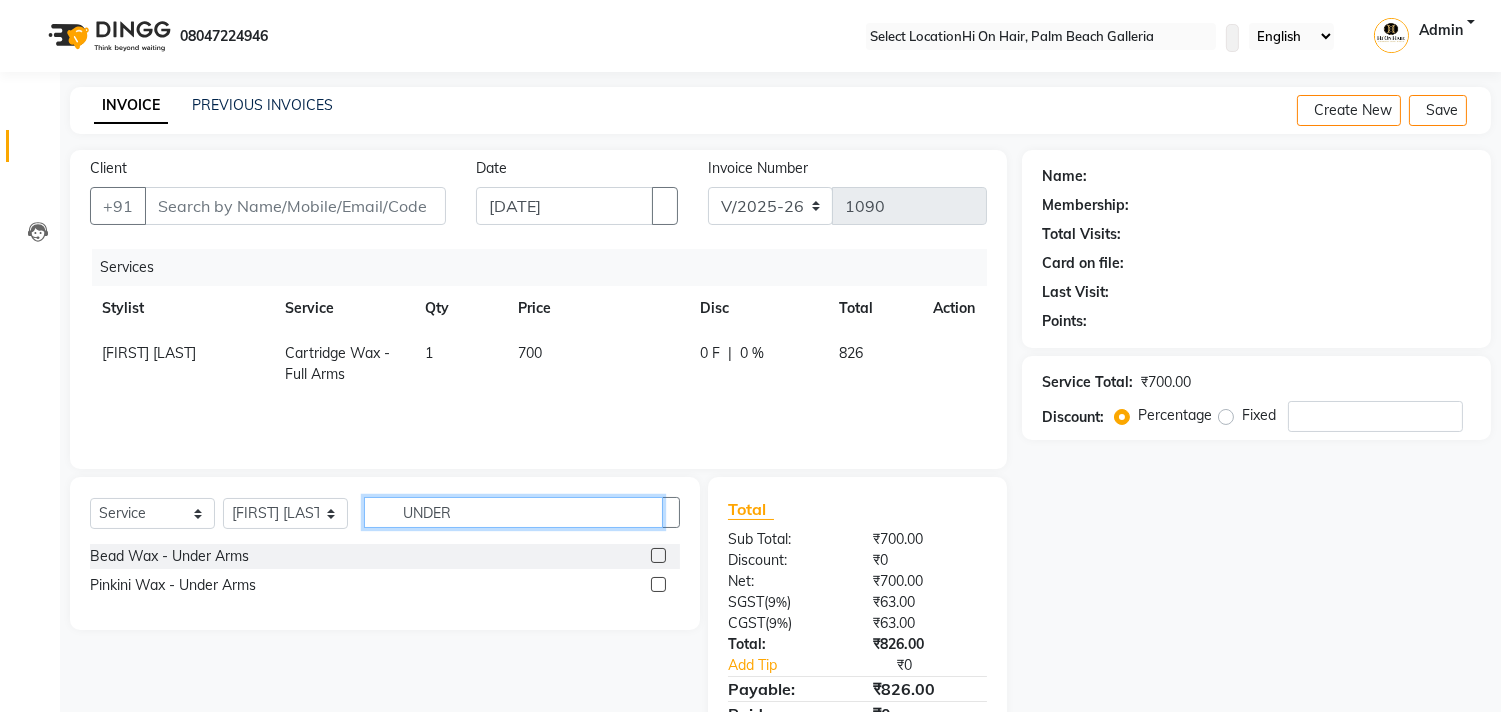 type on "UNDER" 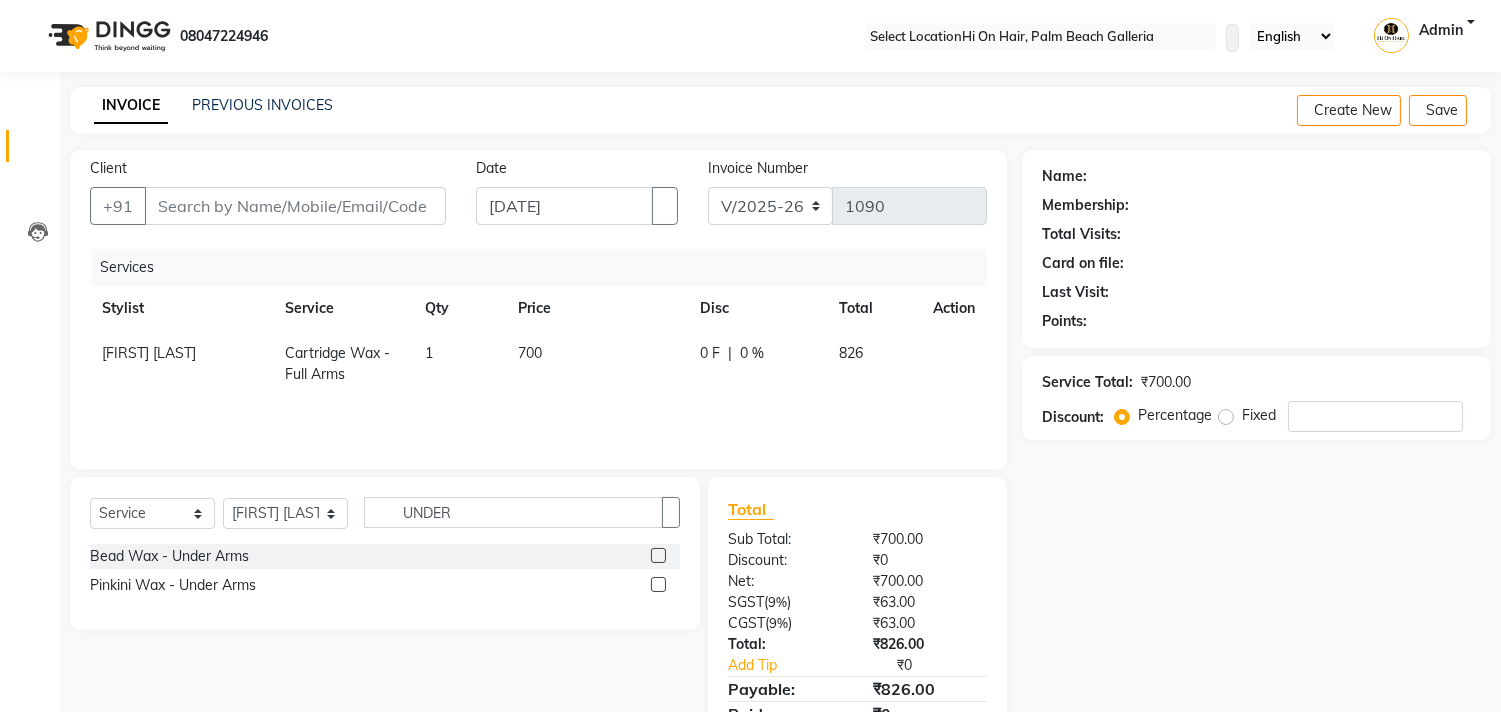 click at bounding box center [658, 584] 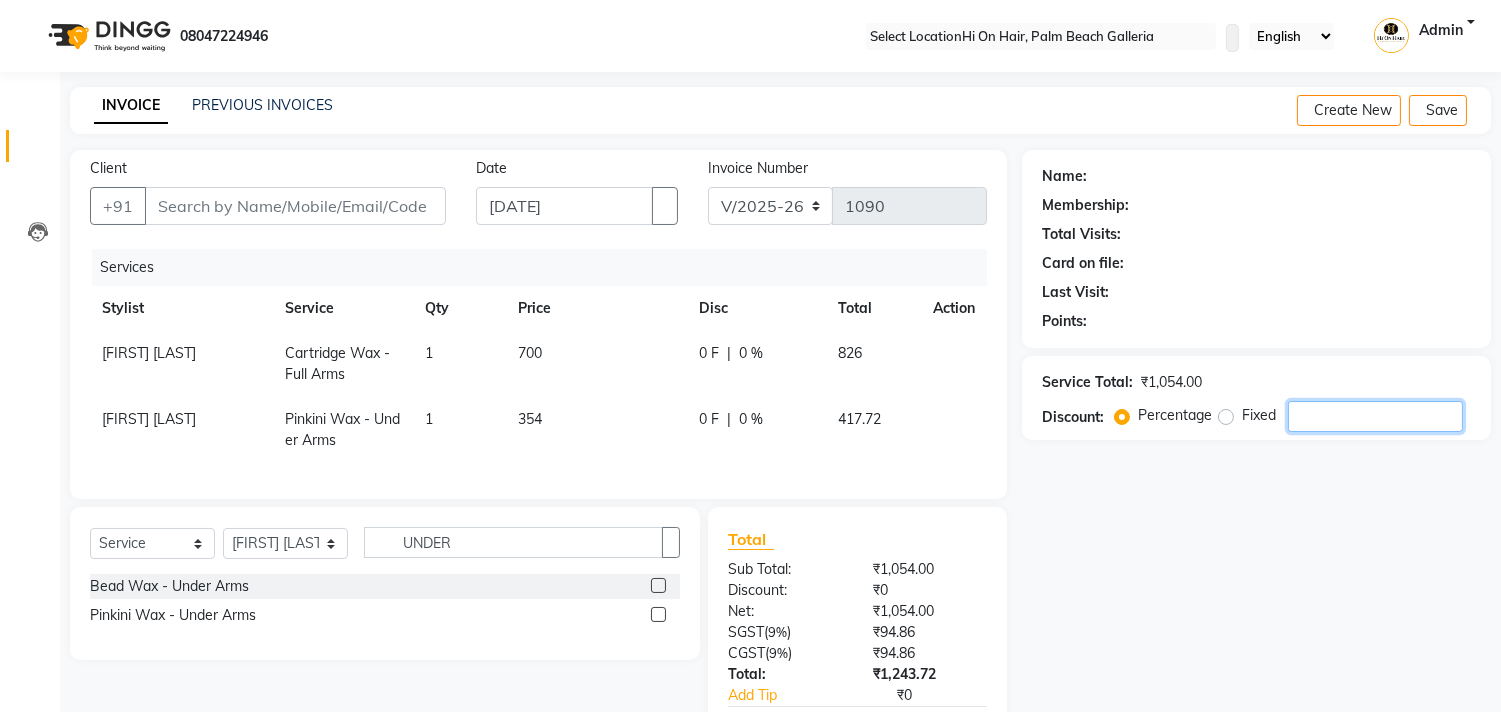 click at bounding box center (1375, 416) 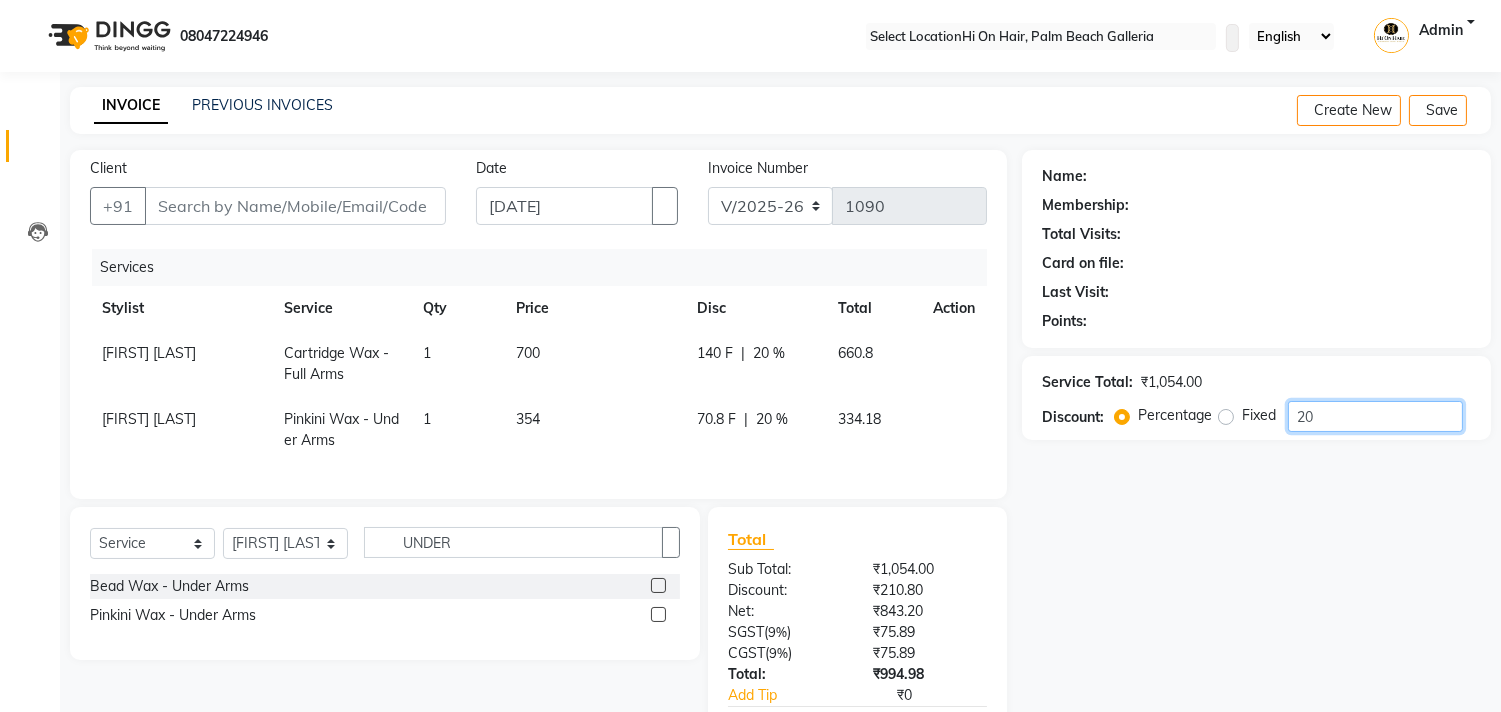 type on "20" 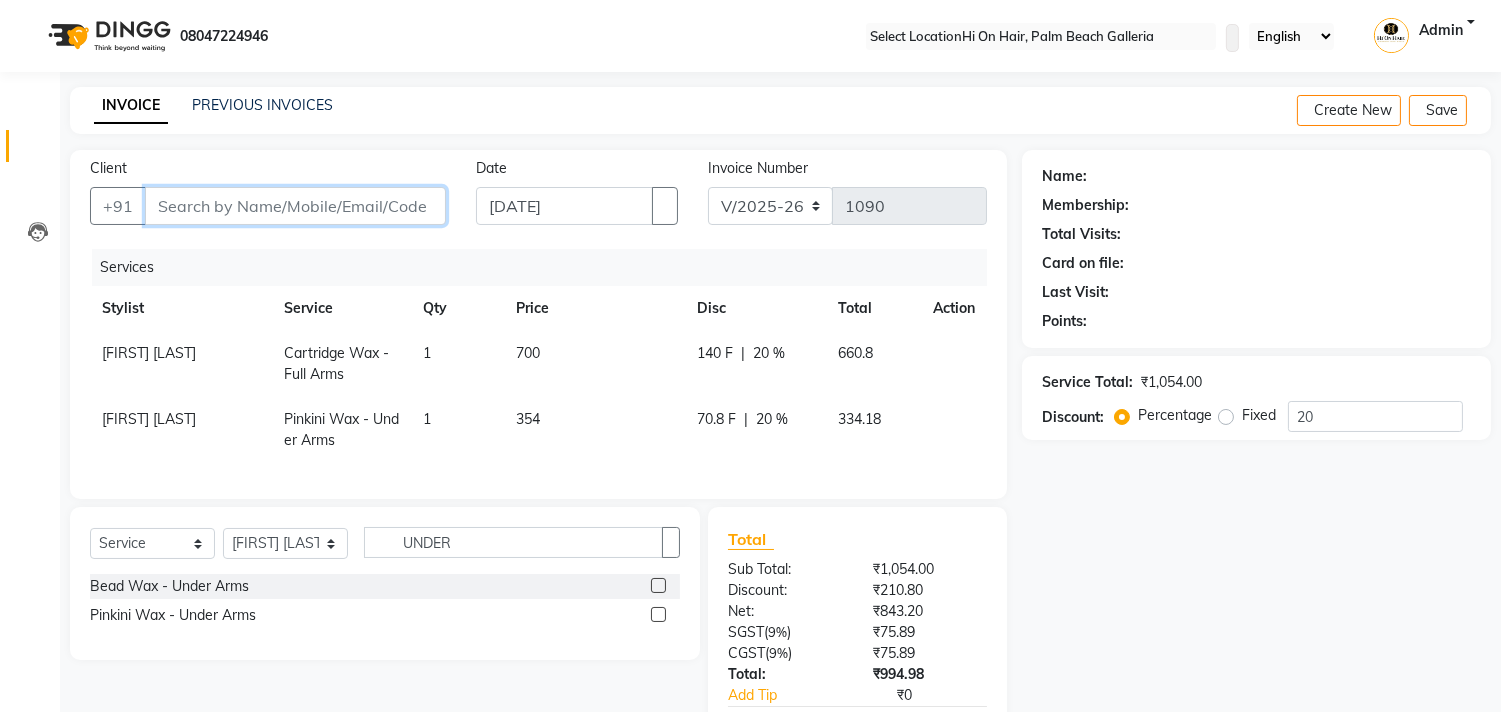 click on "Client" at bounding box center (295, 206) 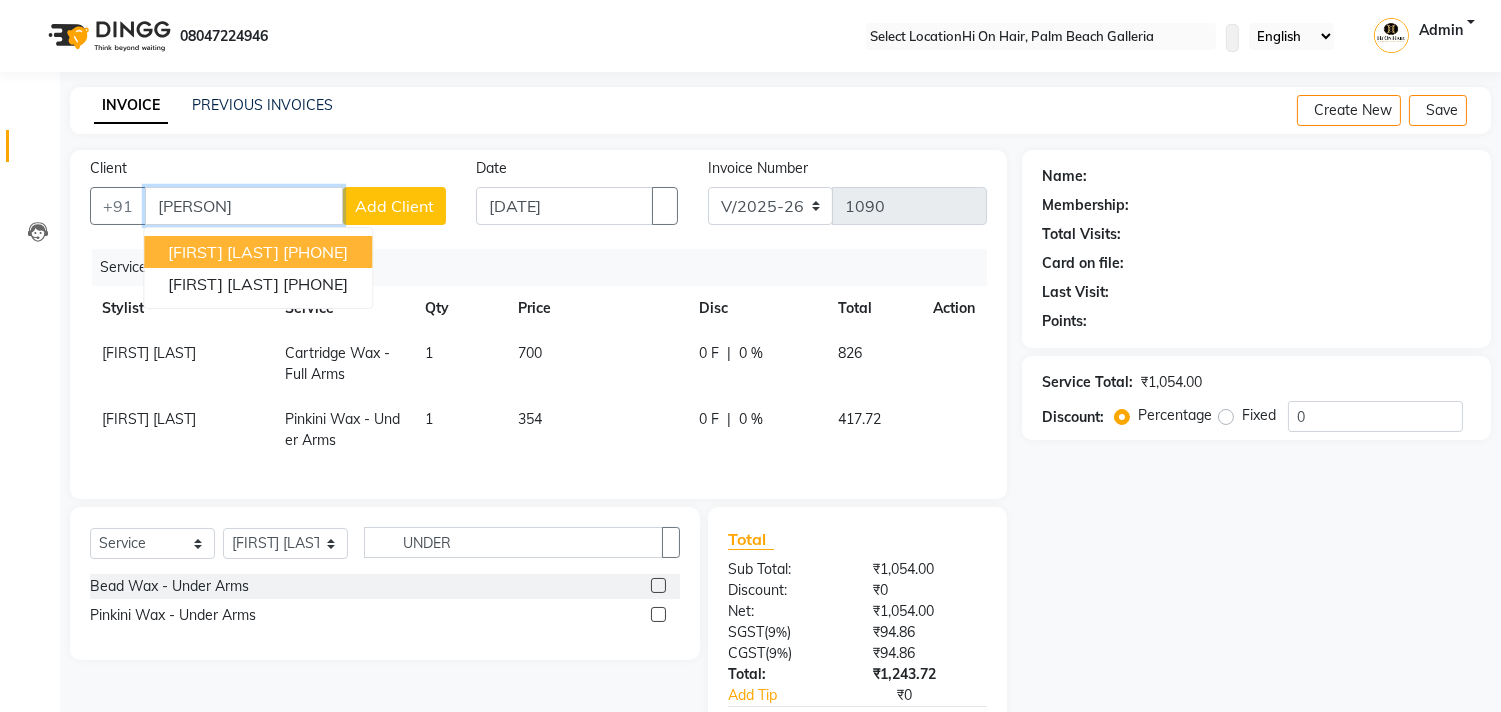 click on "[FIRST] [LAST]" at bounding box center [223, 252] 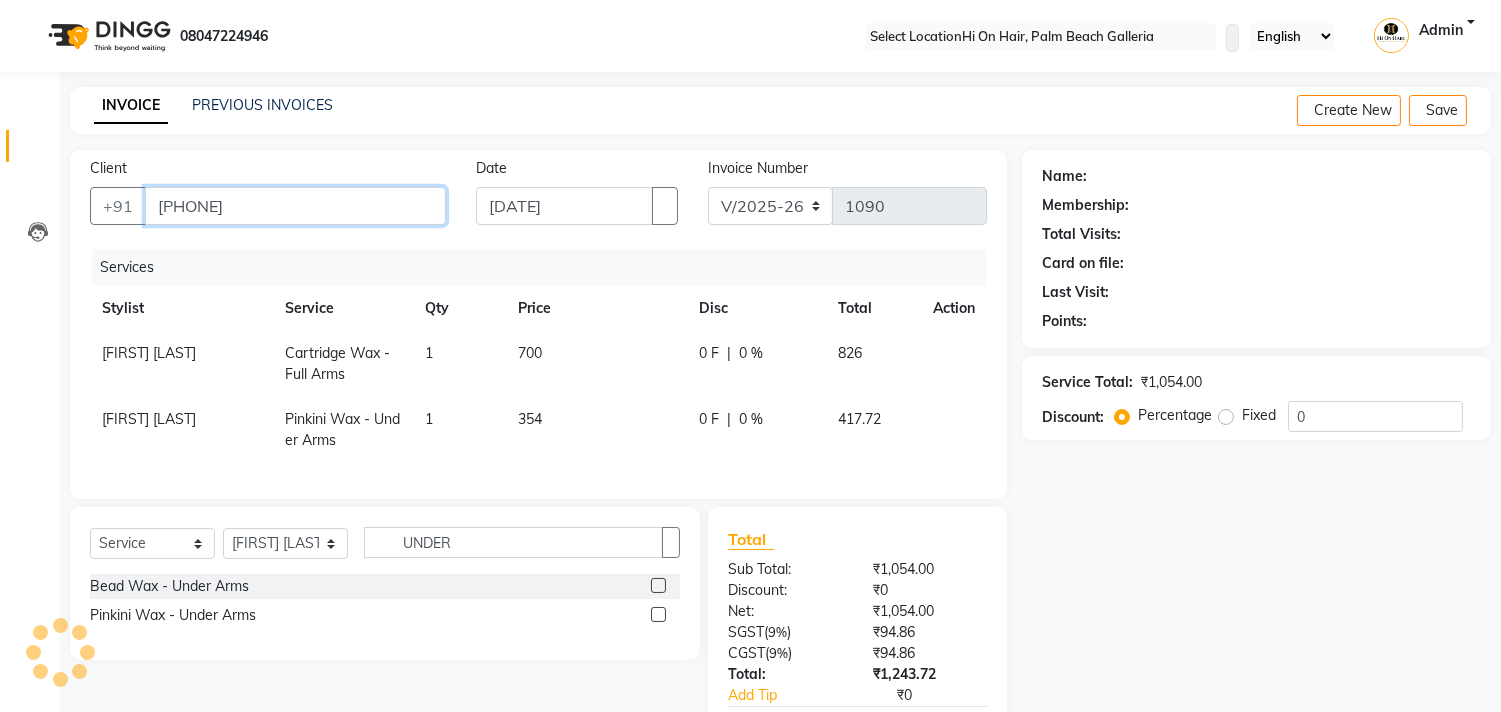 type on "[PHONE]" 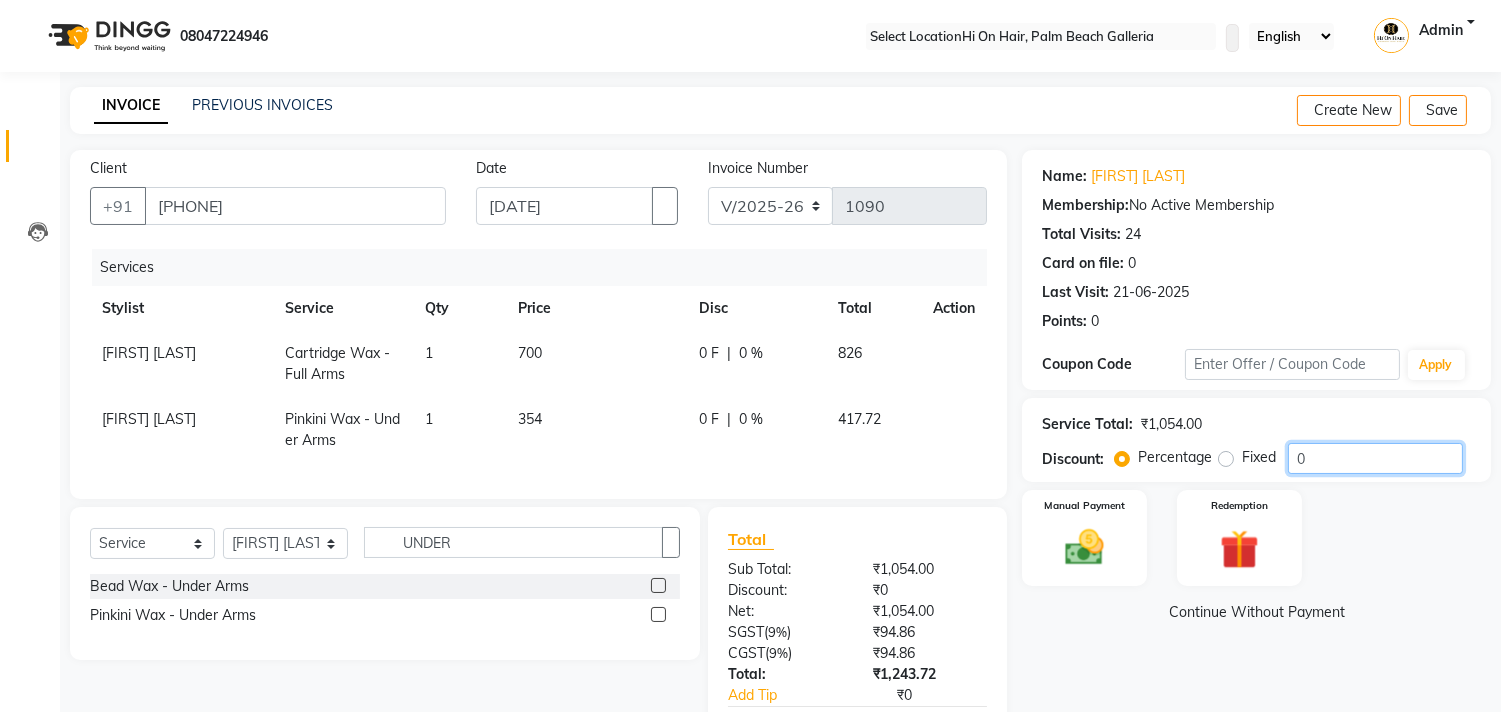 click on "0" at bounding box center [1375, 458] 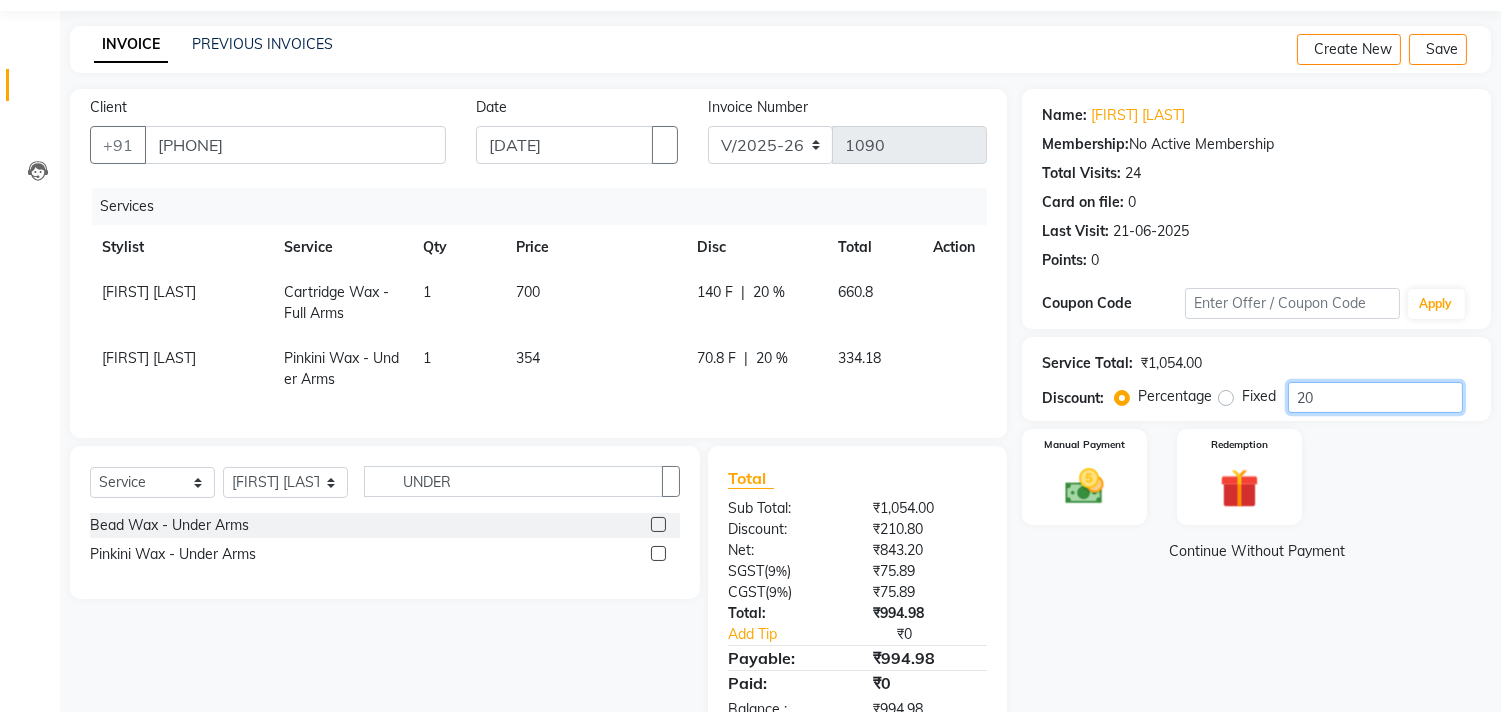 scroll, scrollTop: 111, scrollLeft: 0, axis: vertical 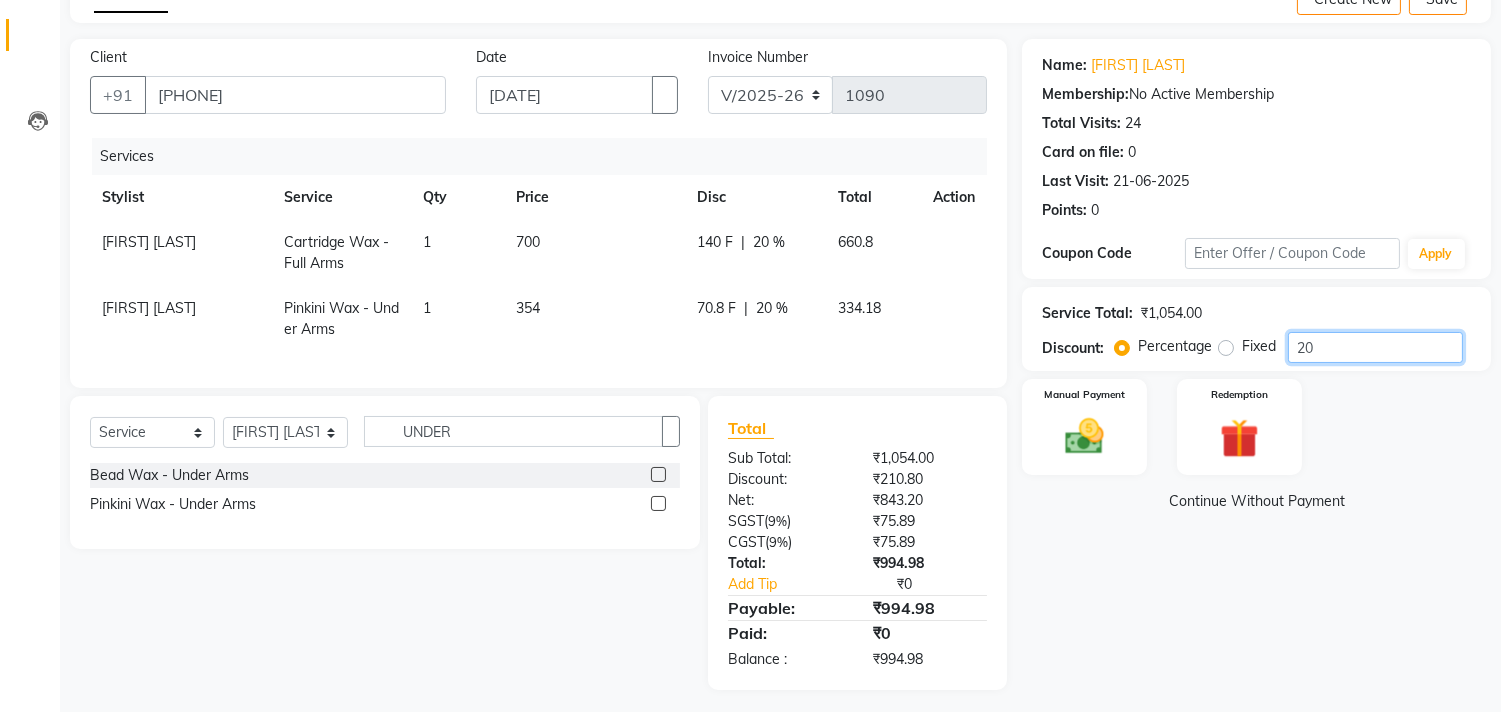 type on "20" 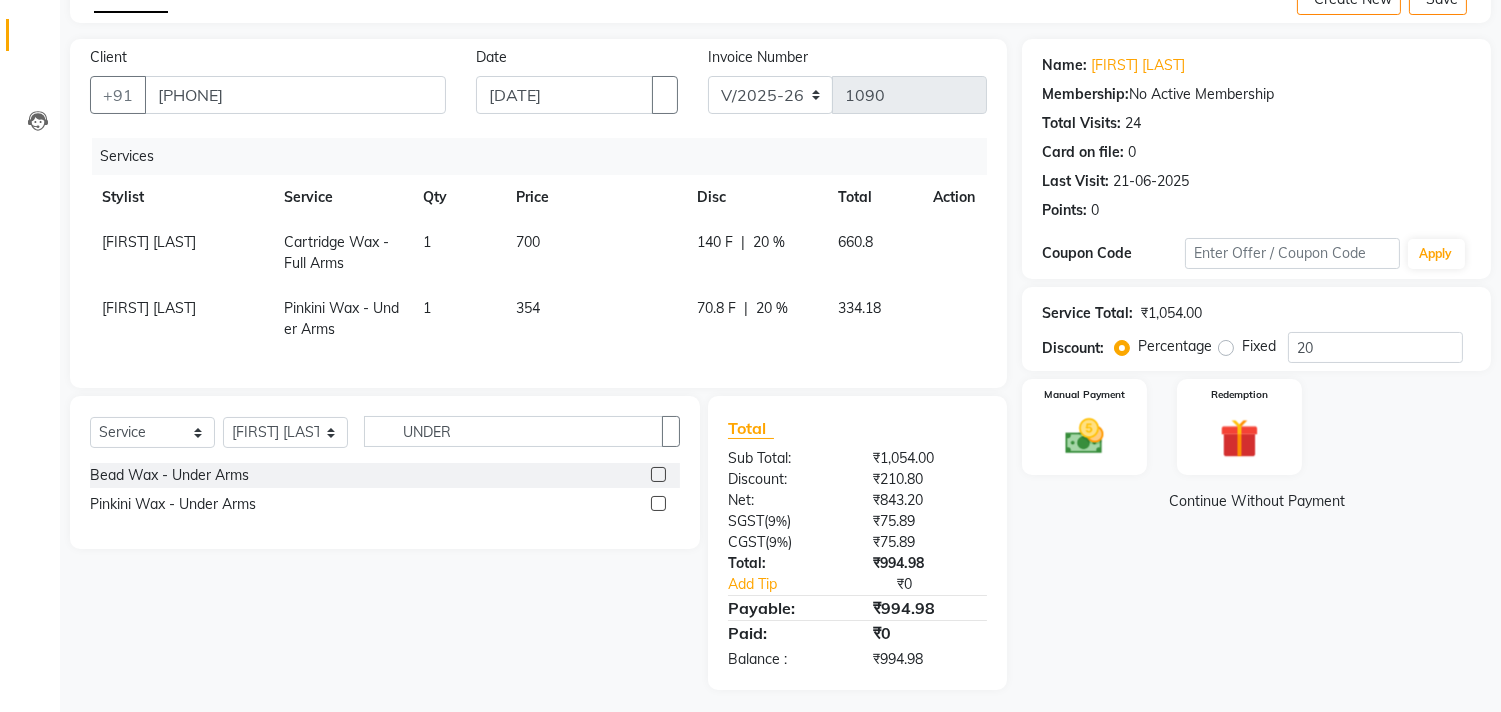 click on "Name: [FIRST] [LAST] Membership:  No Active Membership  Total Visits:  24 Card on file:  0 Last Visit:   [DATE] Points:   0  Coupon Code Apply Service Total:  ₹1,054.00  Discount:  Percentage   Fixed  20 Manual Payment Redemption  Continue Without Payment" at bounding box center [1264, 364] 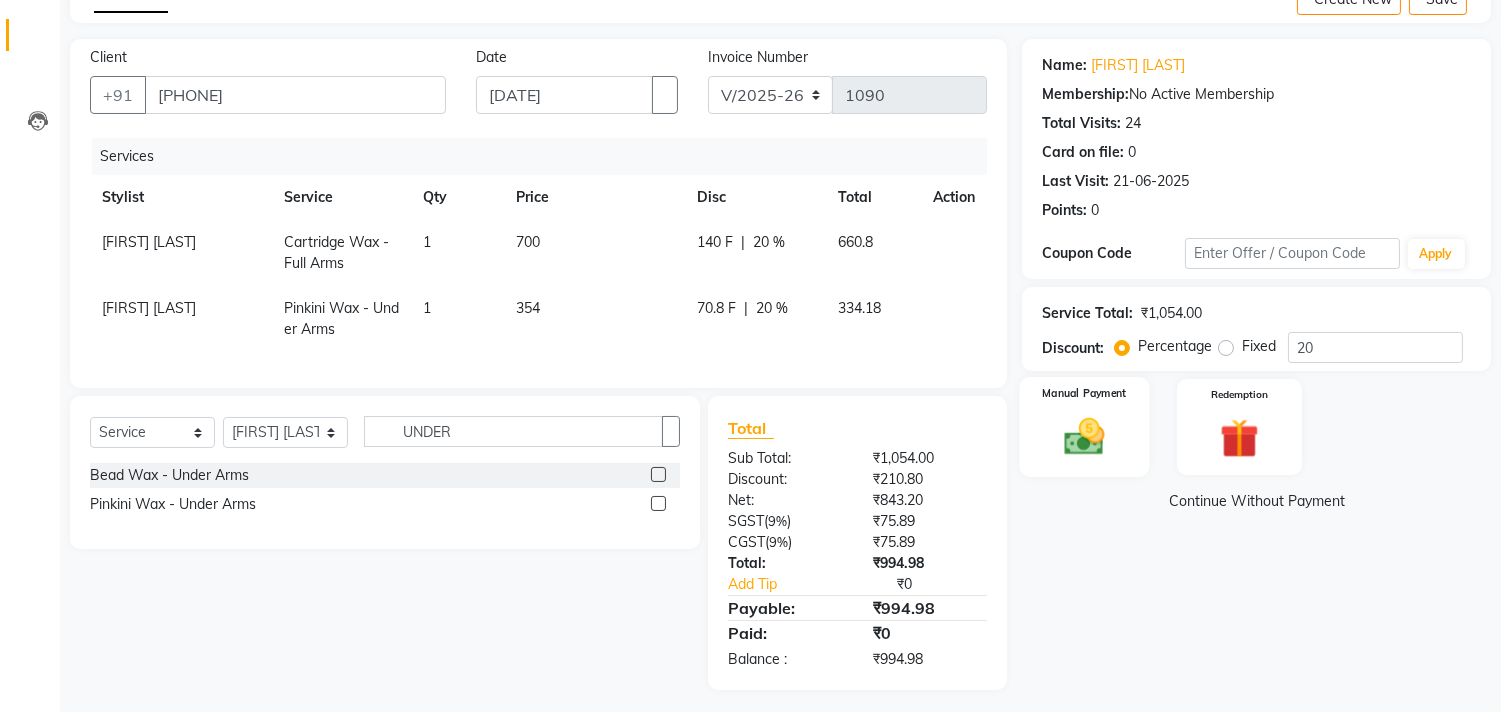 click at bounding box center [1085, 436] 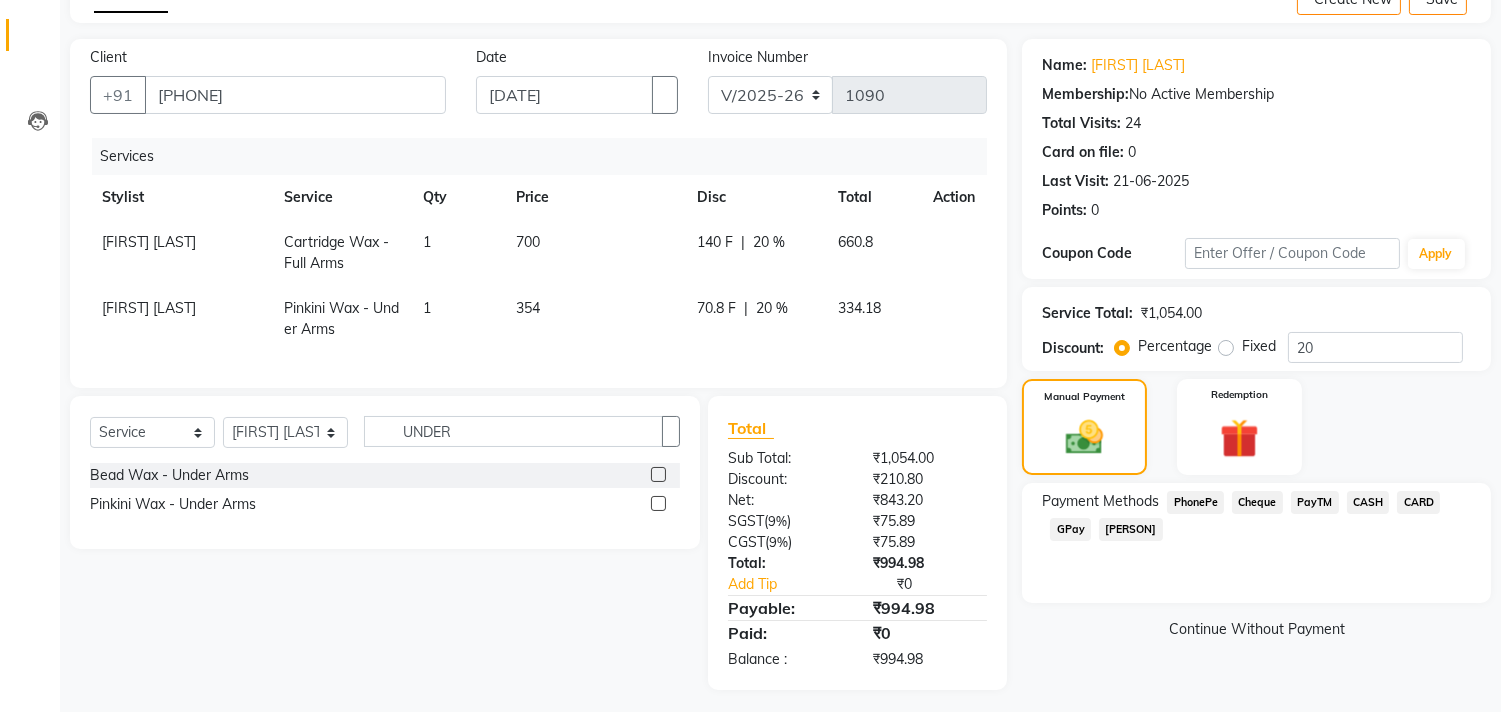 click on "GPay" at bounding box center [1195, 502] 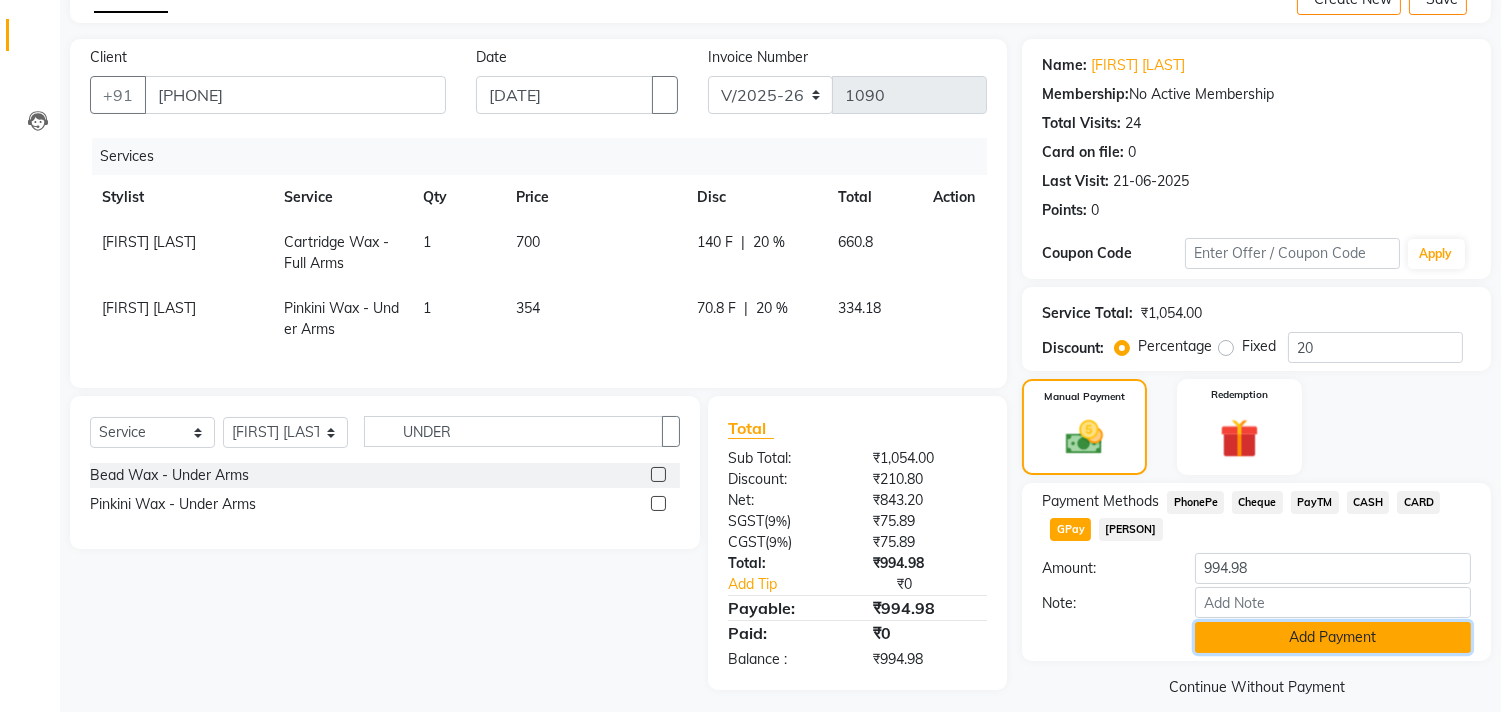 click on "Add Payment" at bounding box center (1333, 637) 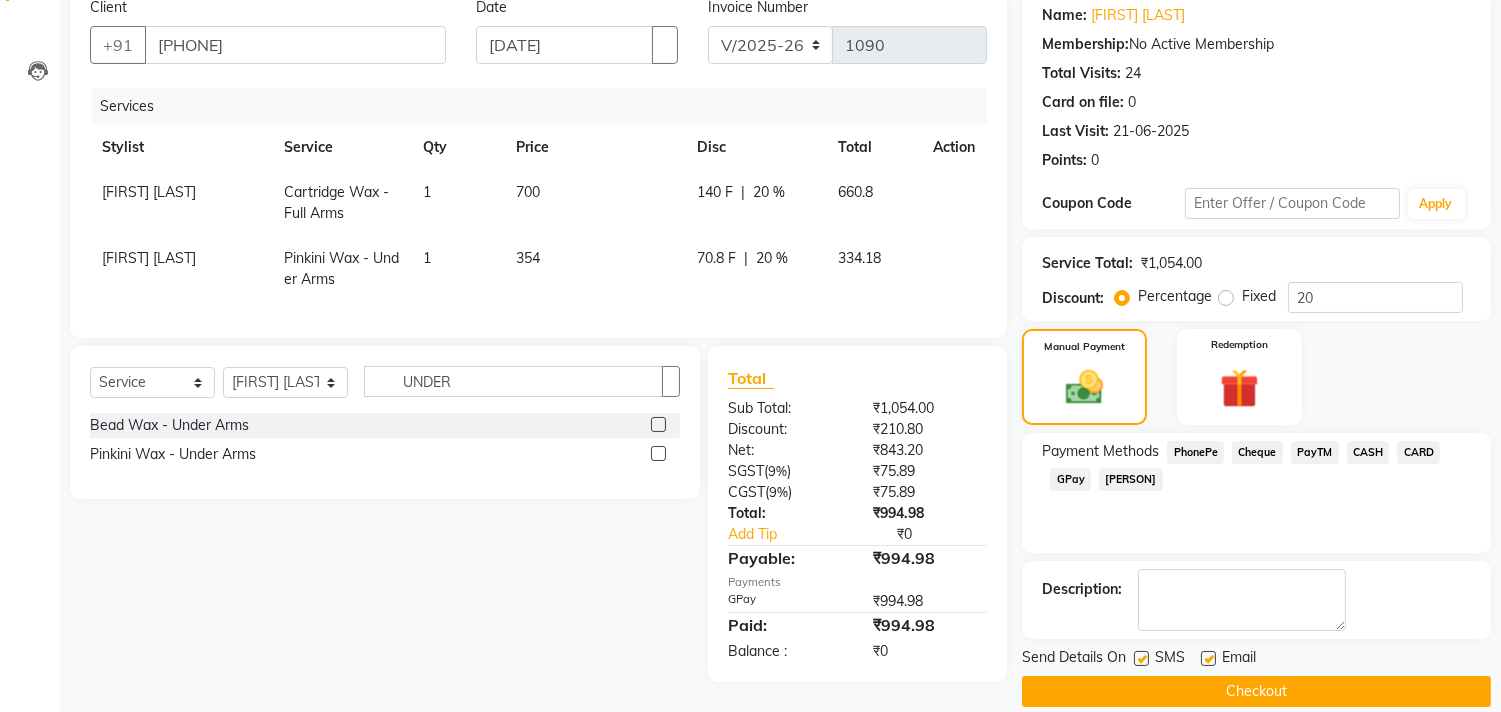 scroll, scrollTop: 187, scrollLeft: 0, axis: vertical 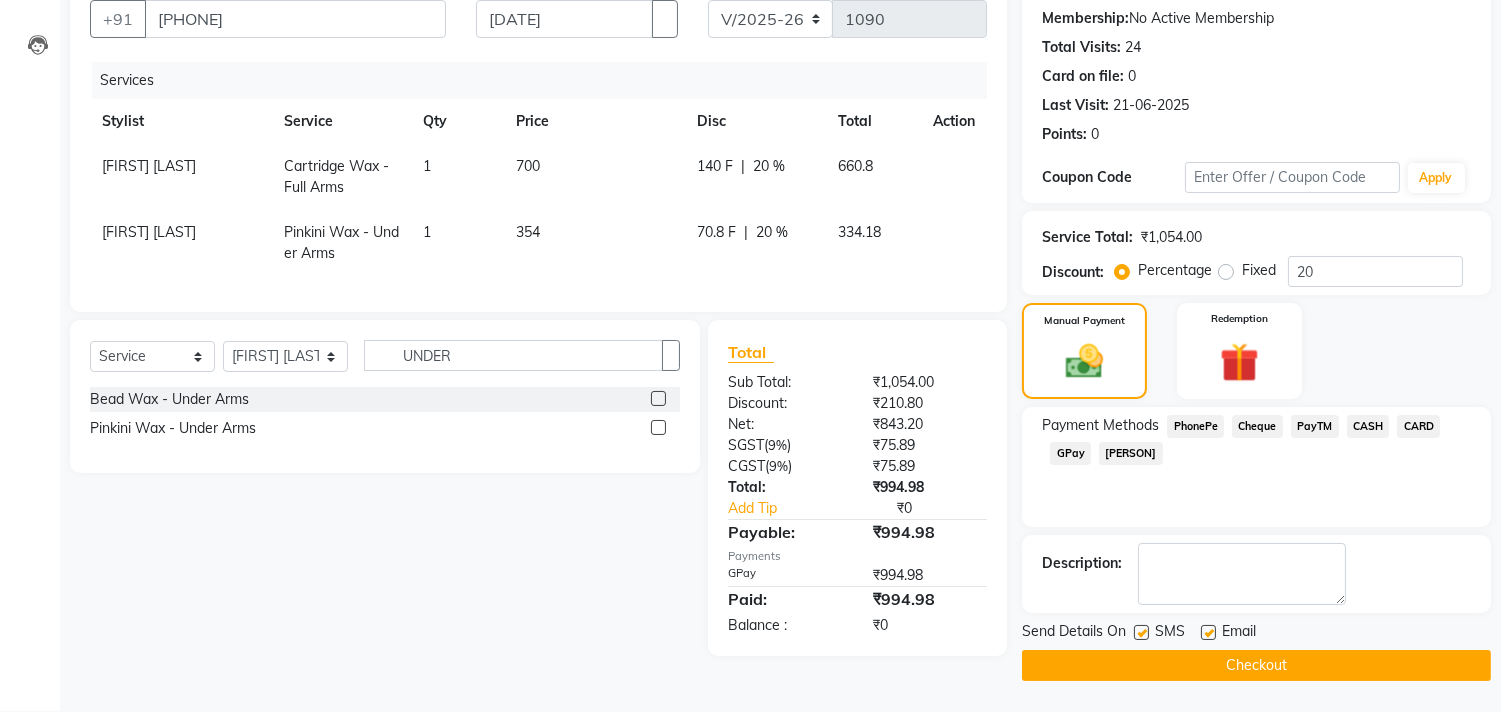 click at bounding box center [1208, 632] 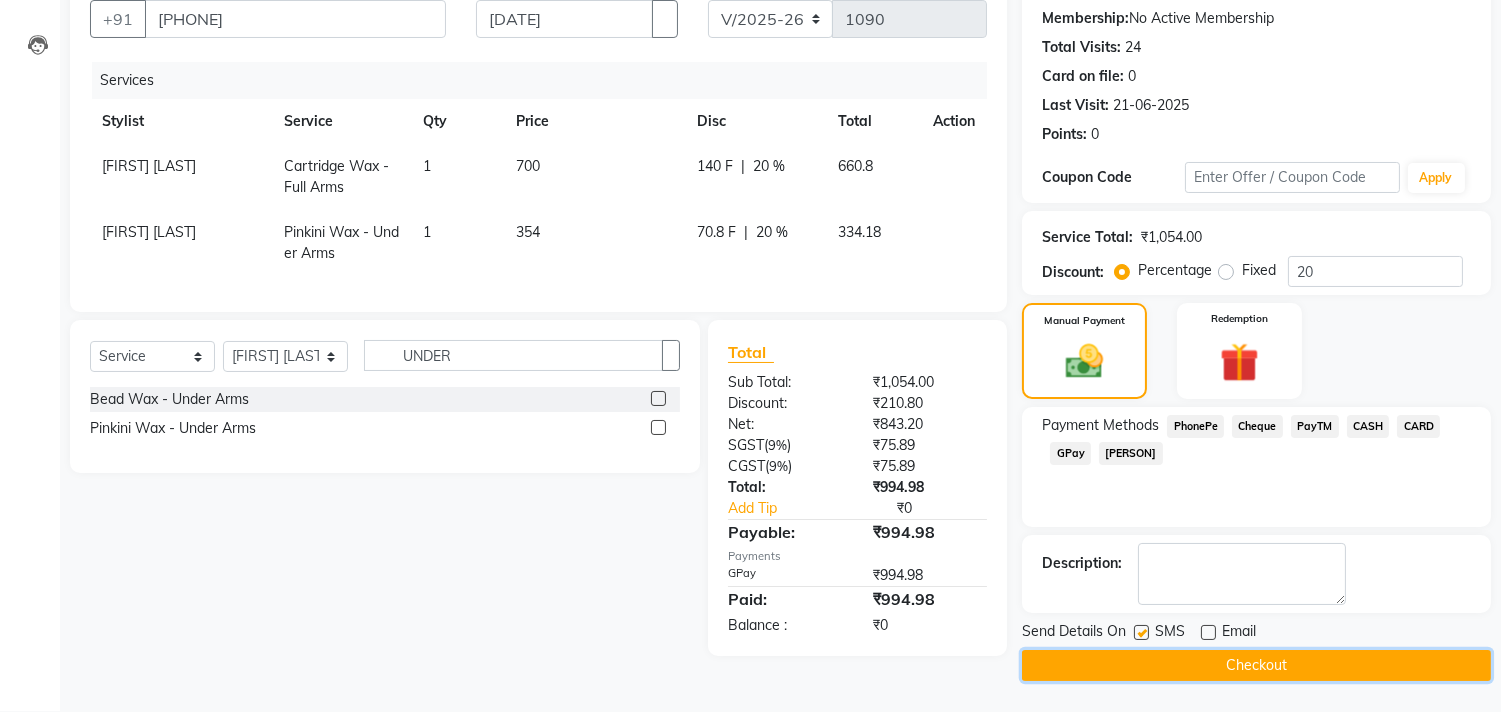 click on "Checkout" at bounding box center [1256, 665] 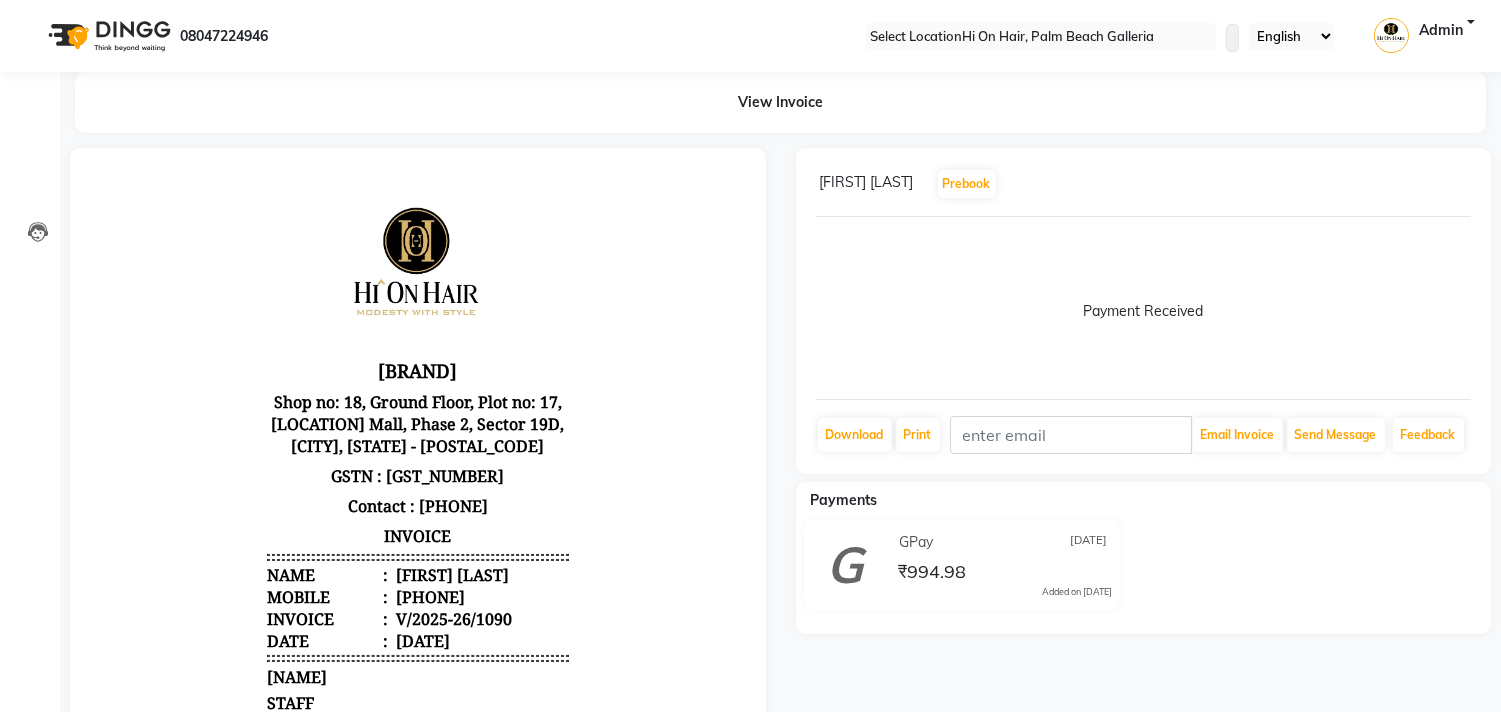 scroll, scrollTop: 0, scrollLeft: 0, axis: both 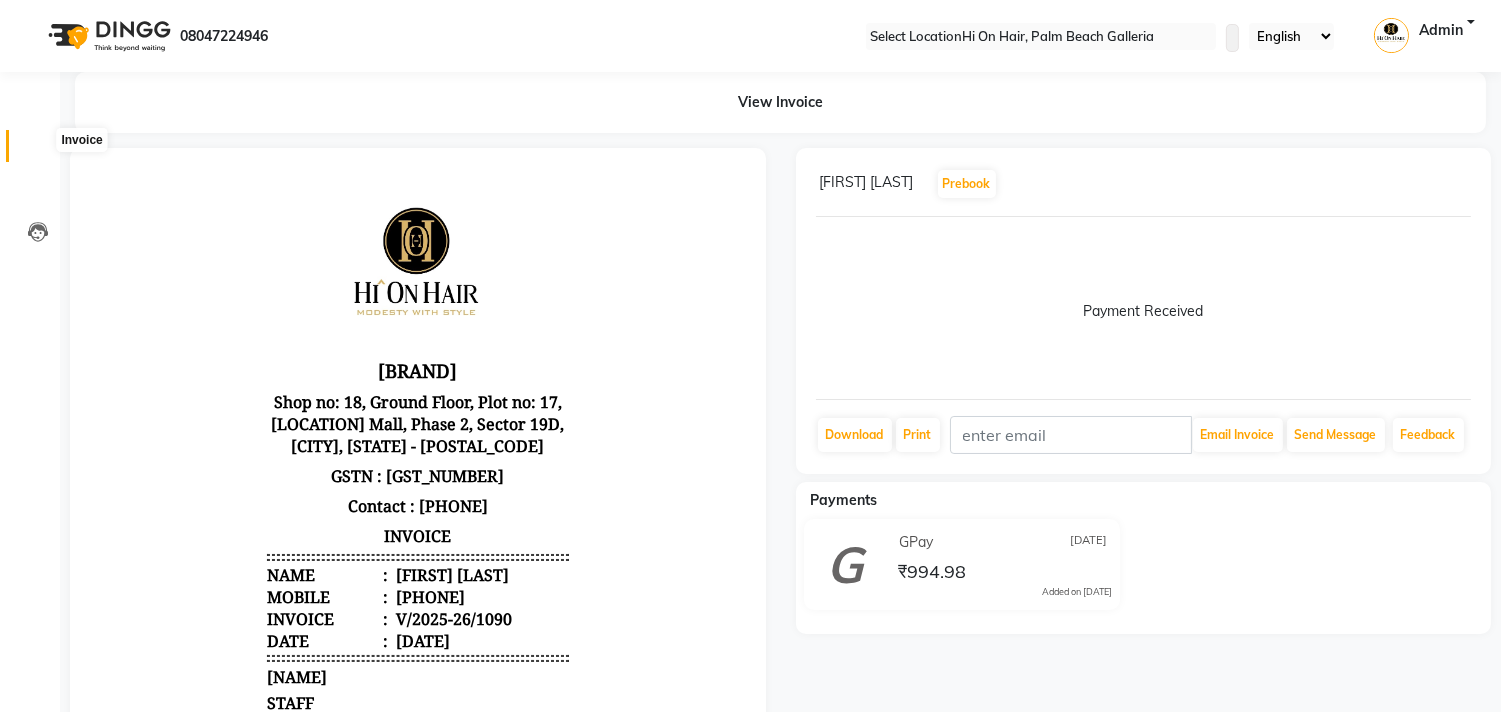 click at bounding box center (38, 151) 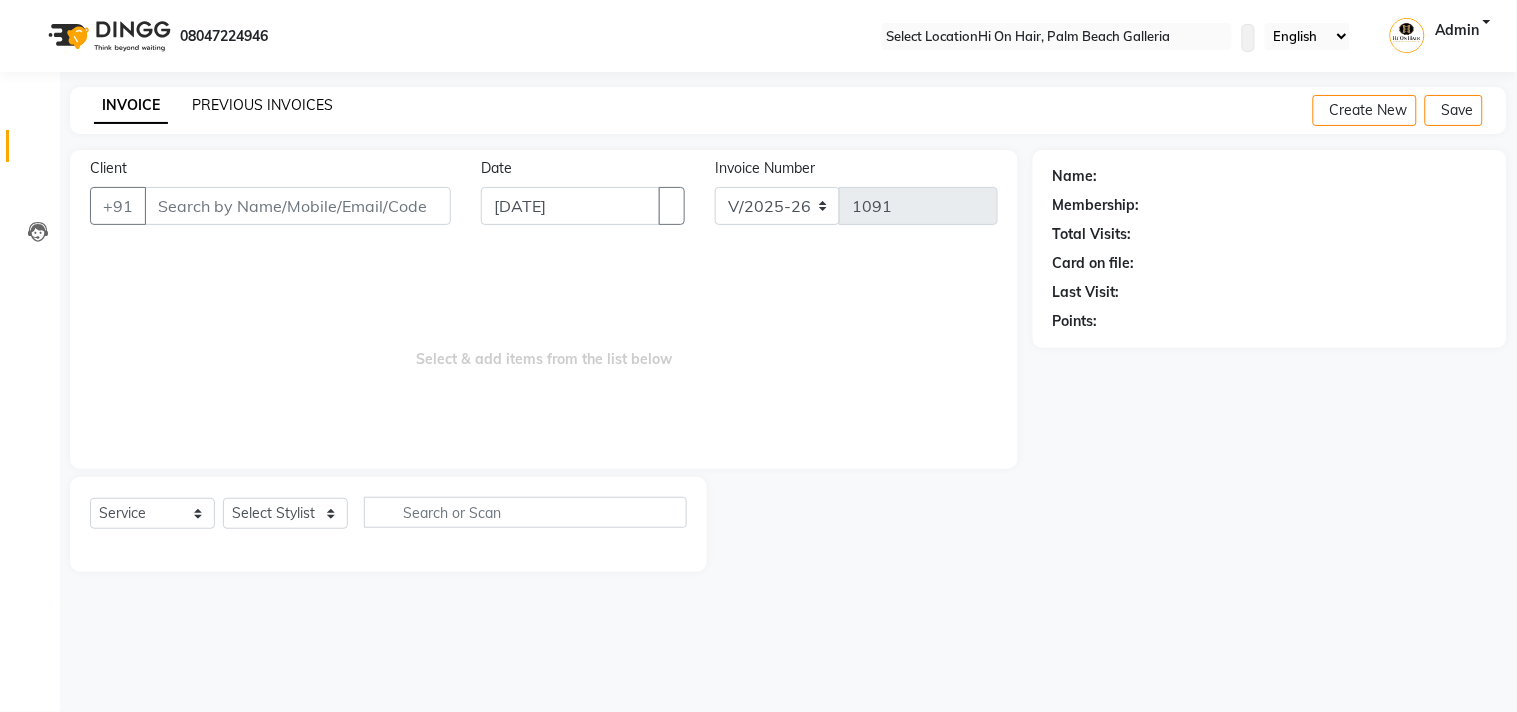 click on "PREVIOUS INVOICES" at bounding box center [262, 105] 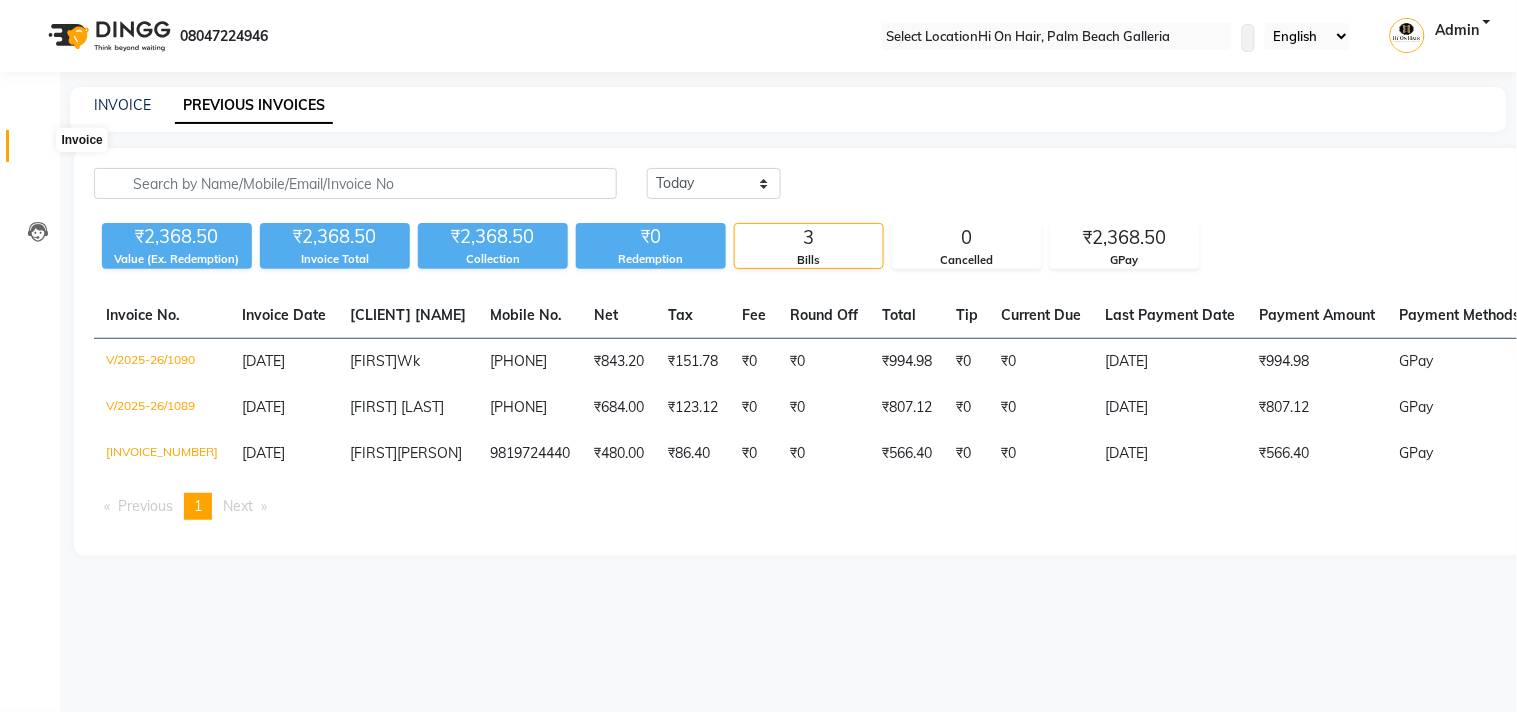 click at bounding box center [38, 151] 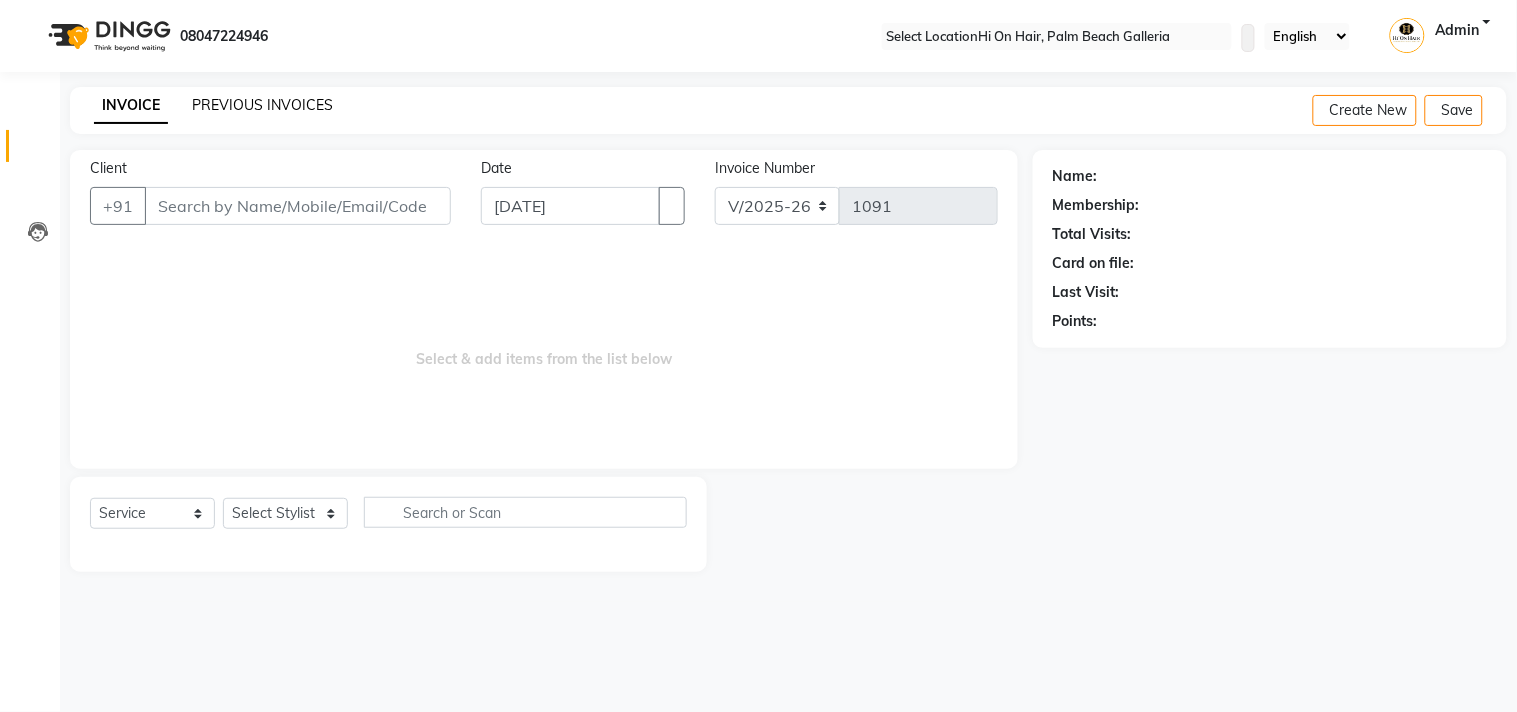 click on "PREVIOUS INVOICES" at bounding box center (262, 105) 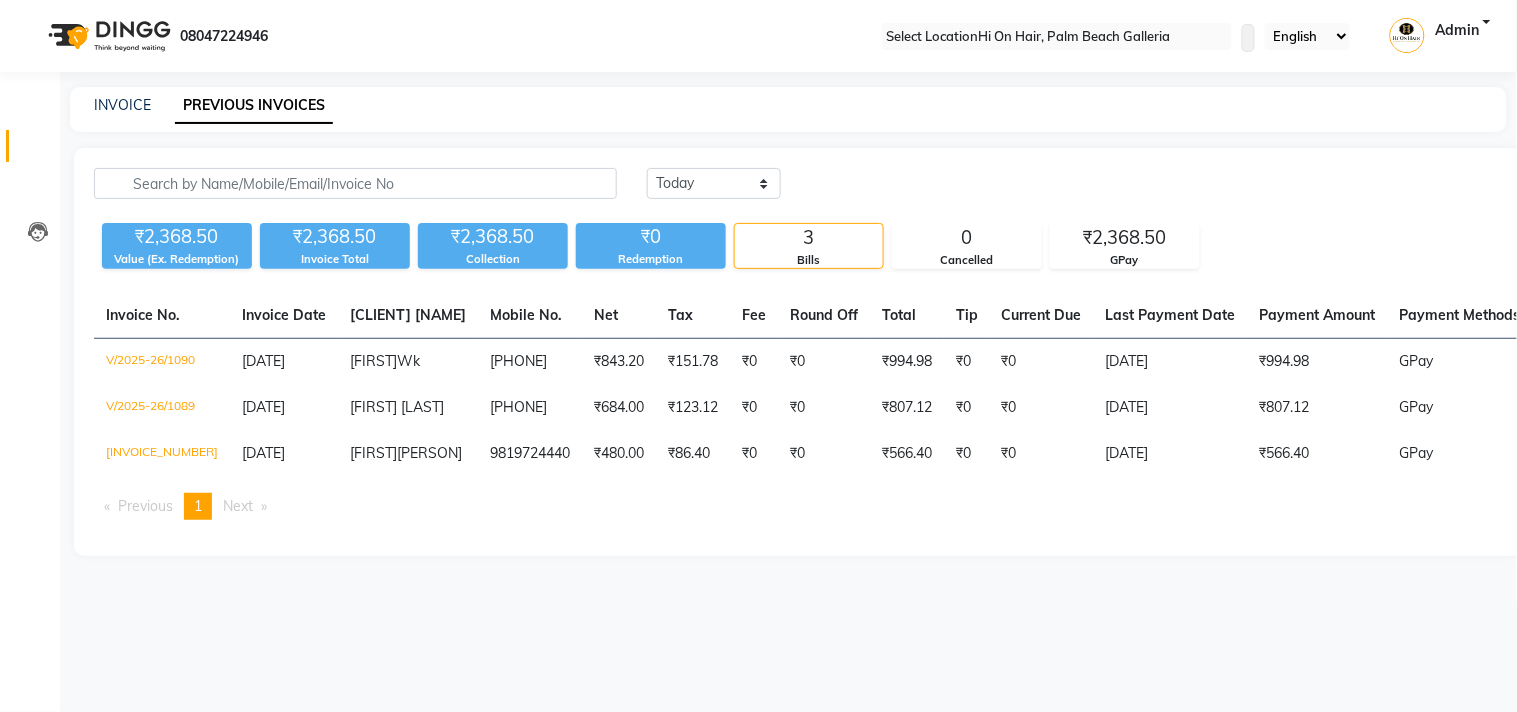 click on "PREVIOUS INVOICES" at bounding box center (254, 106) 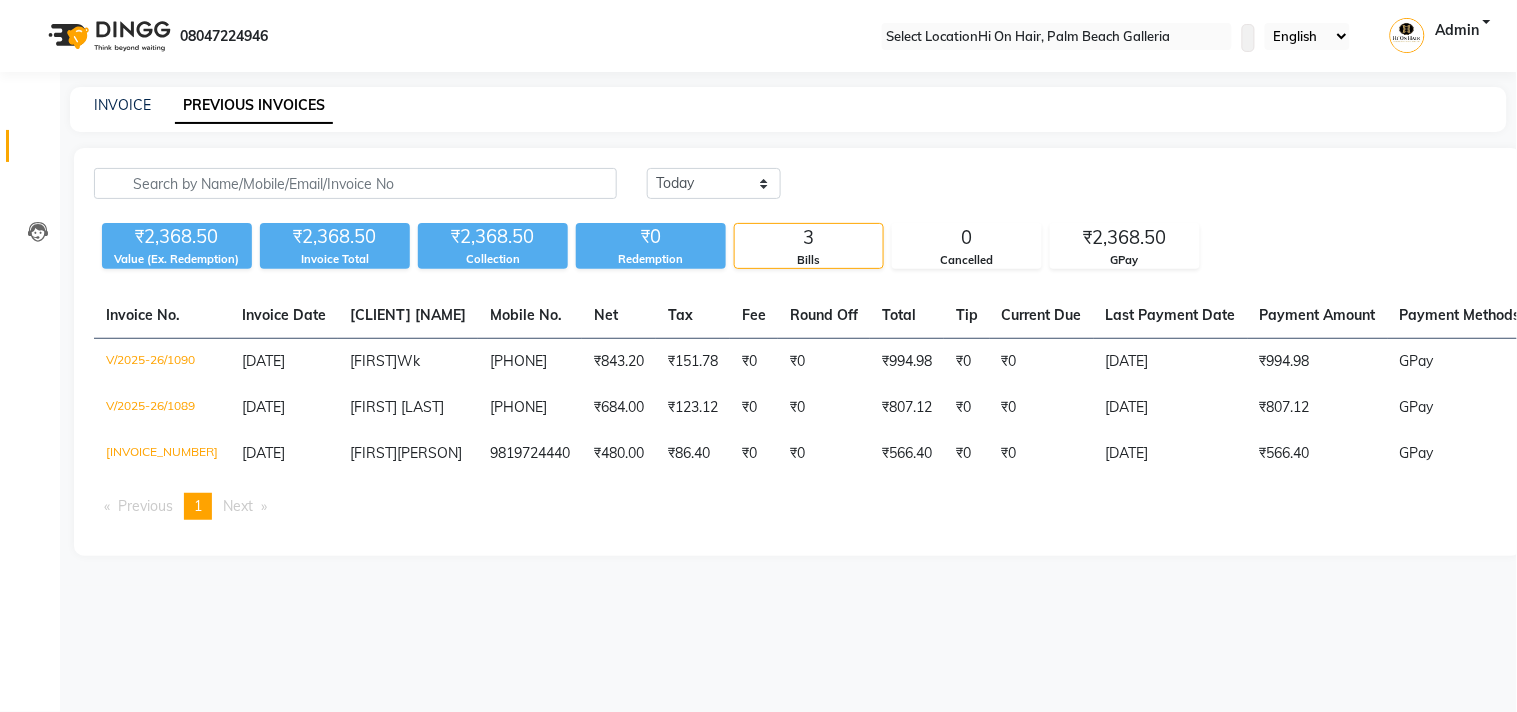 click on "Invoice" at bounding box center [30, 146] 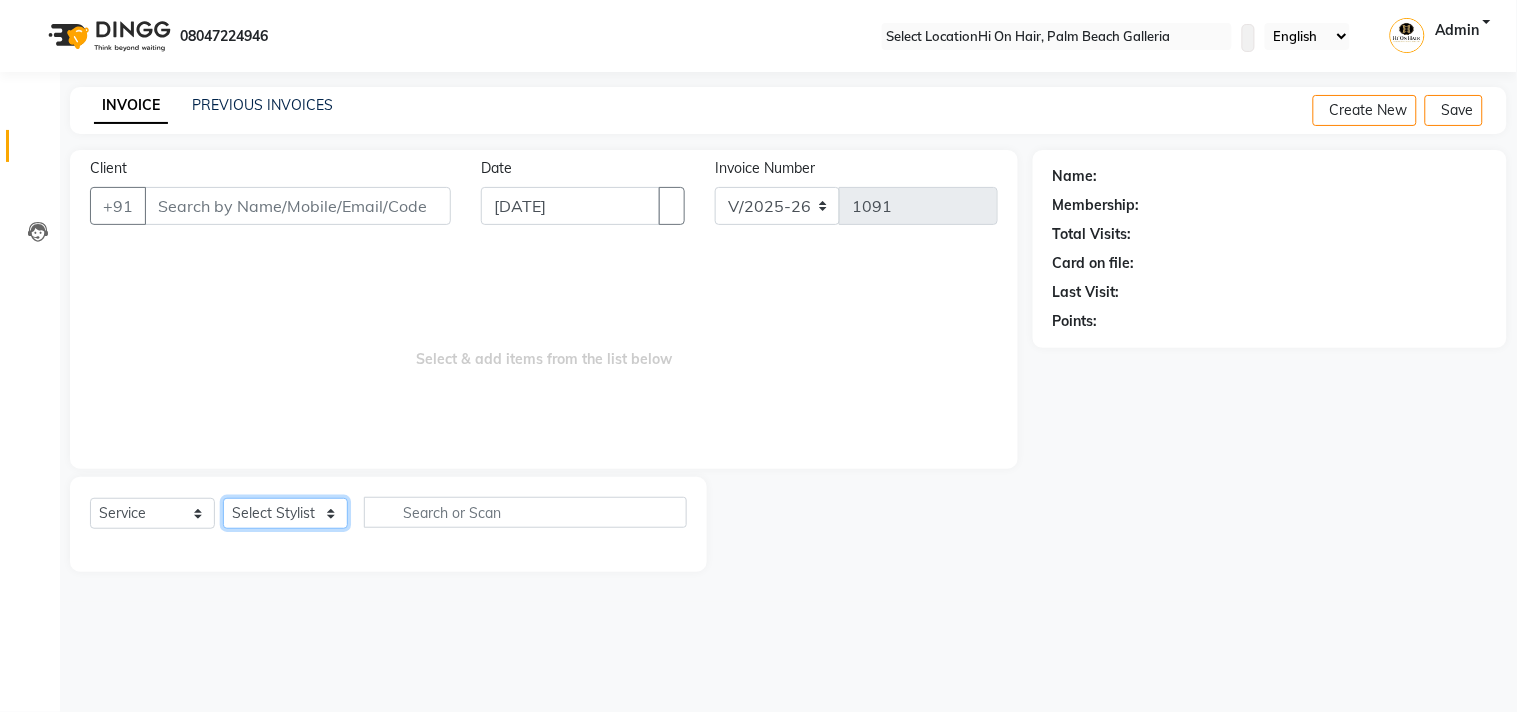 click on "Select Stylist" at bounding box center [285, 513] 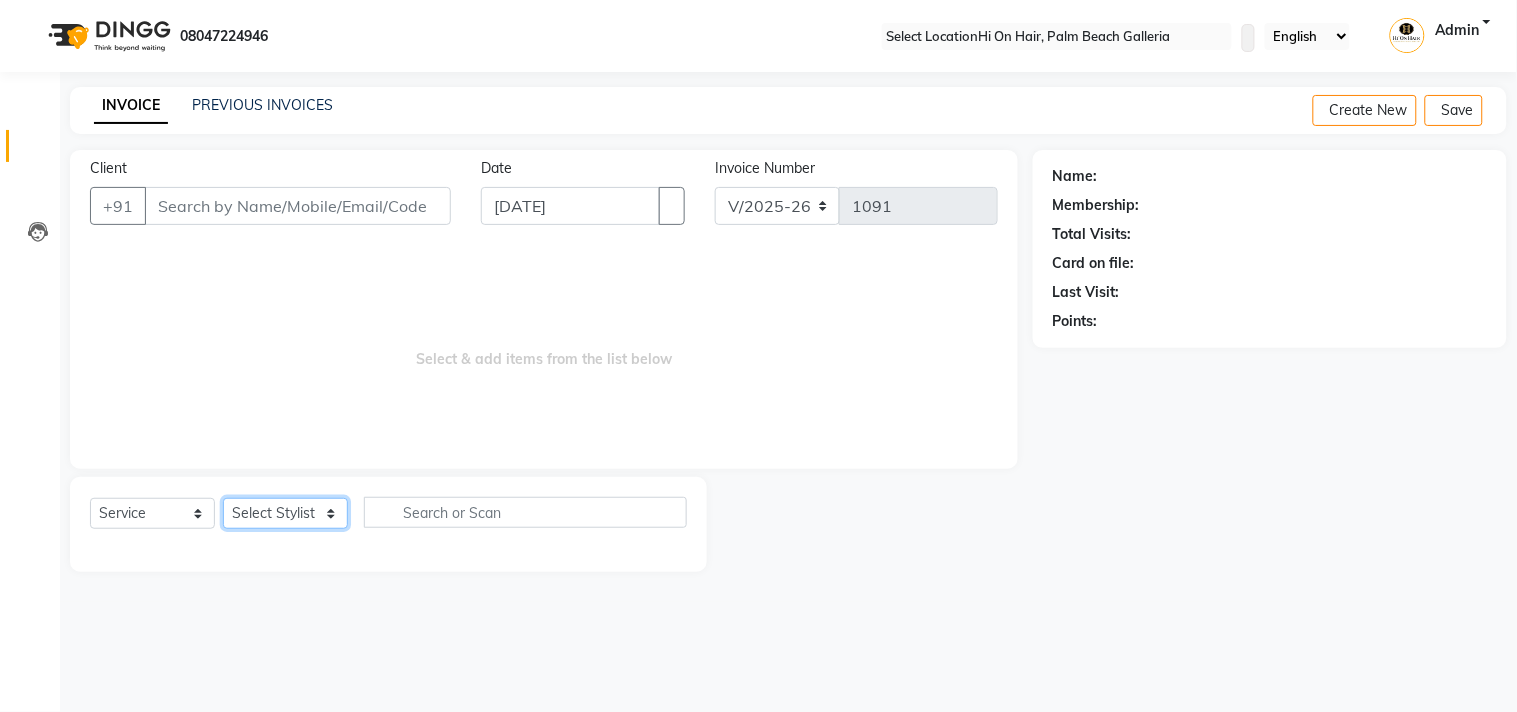 select on "20990" 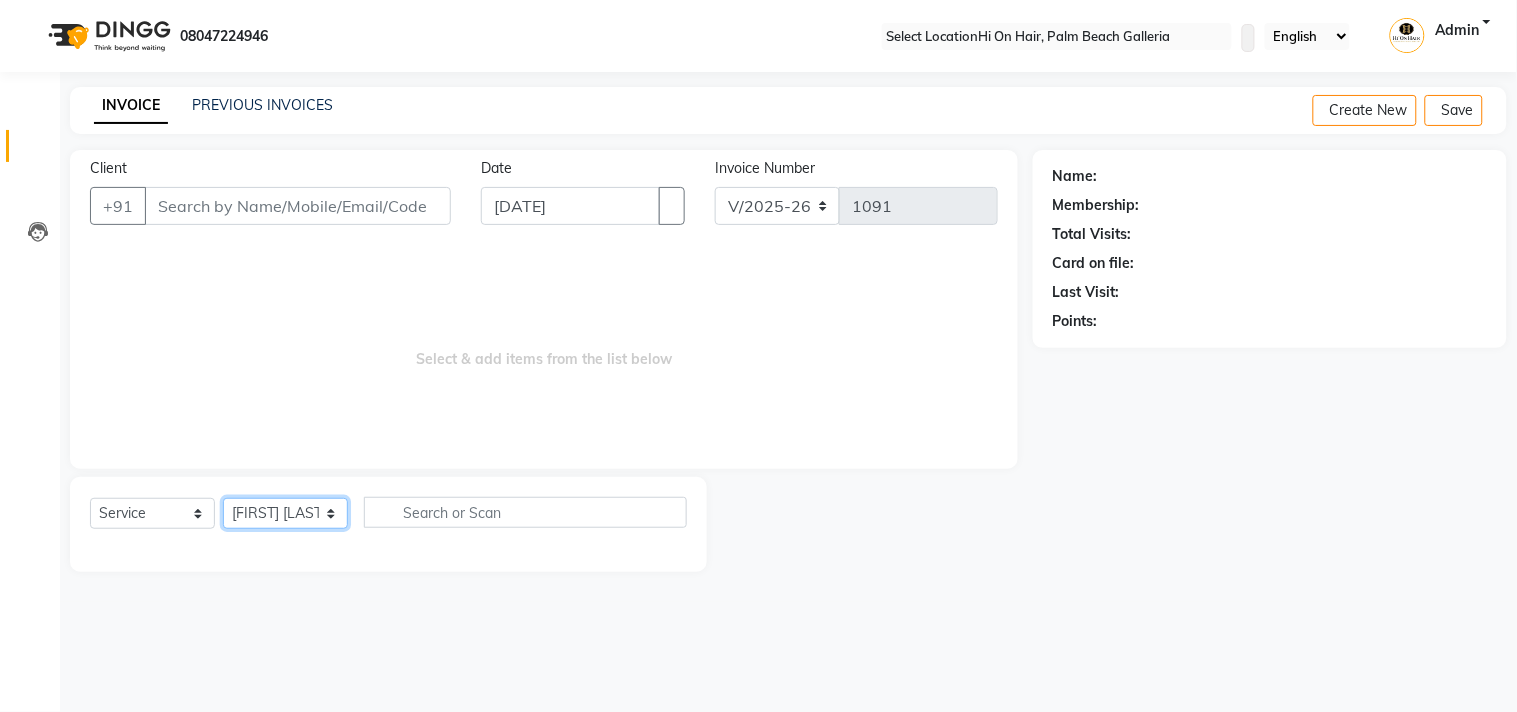 click on "Select Stylist [PERSON] [PERSON] [PERSON] [PERSON] [PERSON] [PERSON] [PERSON] [PERSON] [PERSON] [PERSON] [PERSON]" at bounding box center (285, 513) 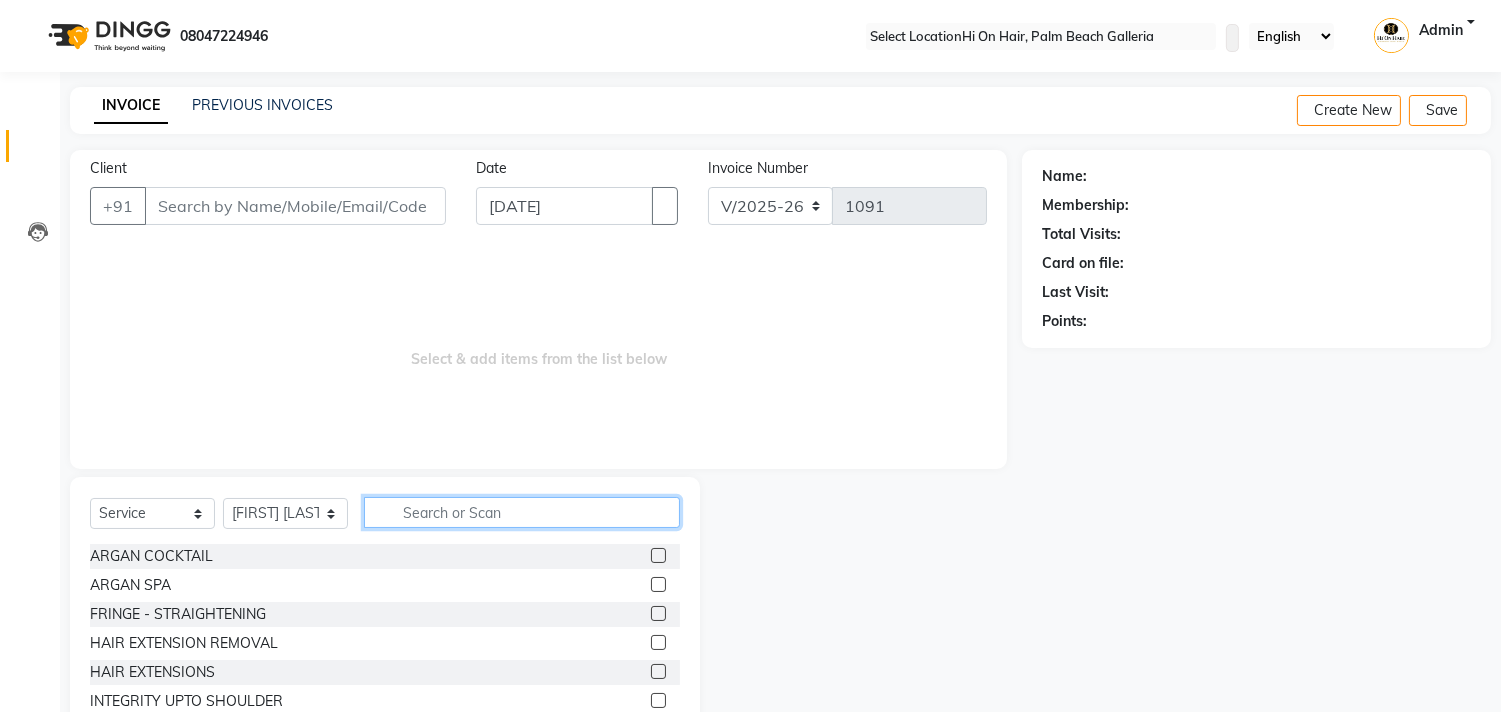 click at bounding box center (522, 512) 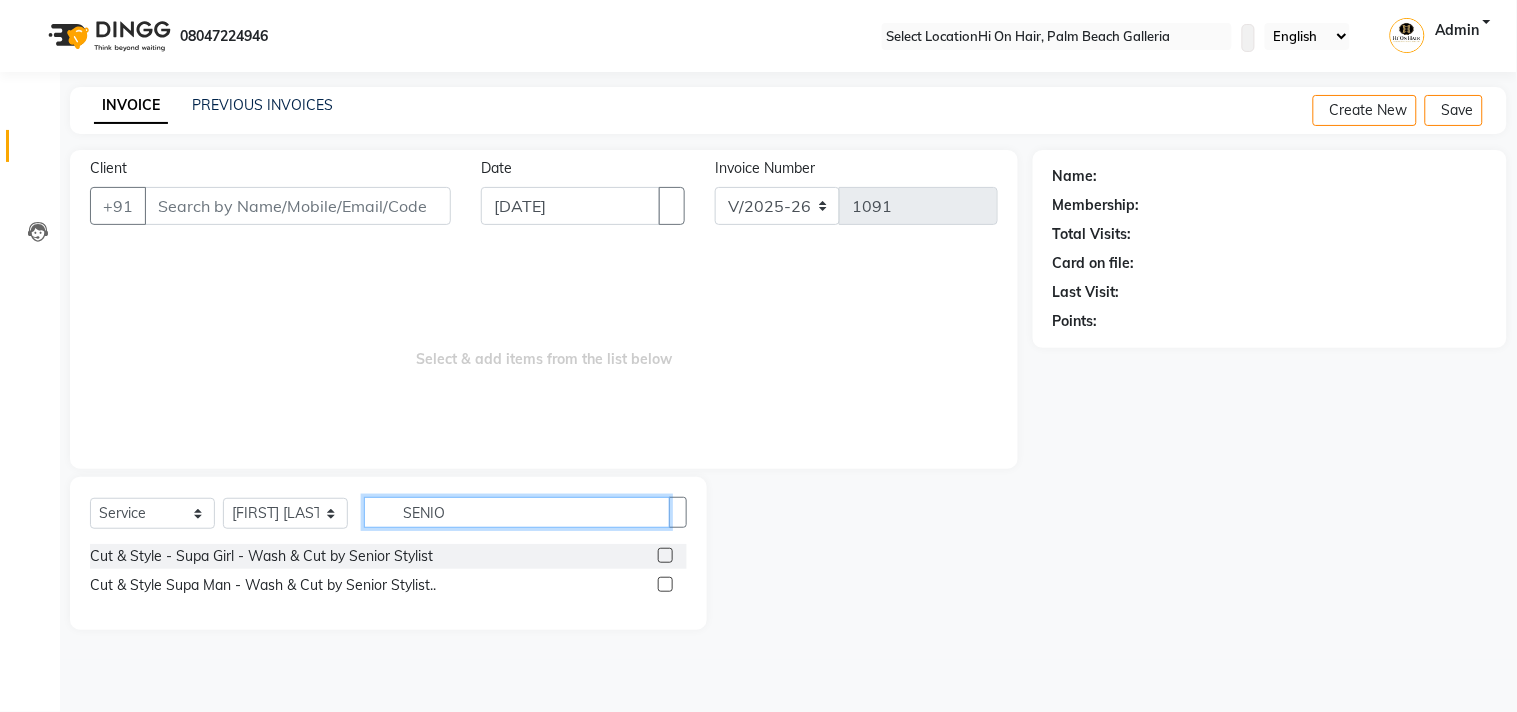 type on "SENIO" 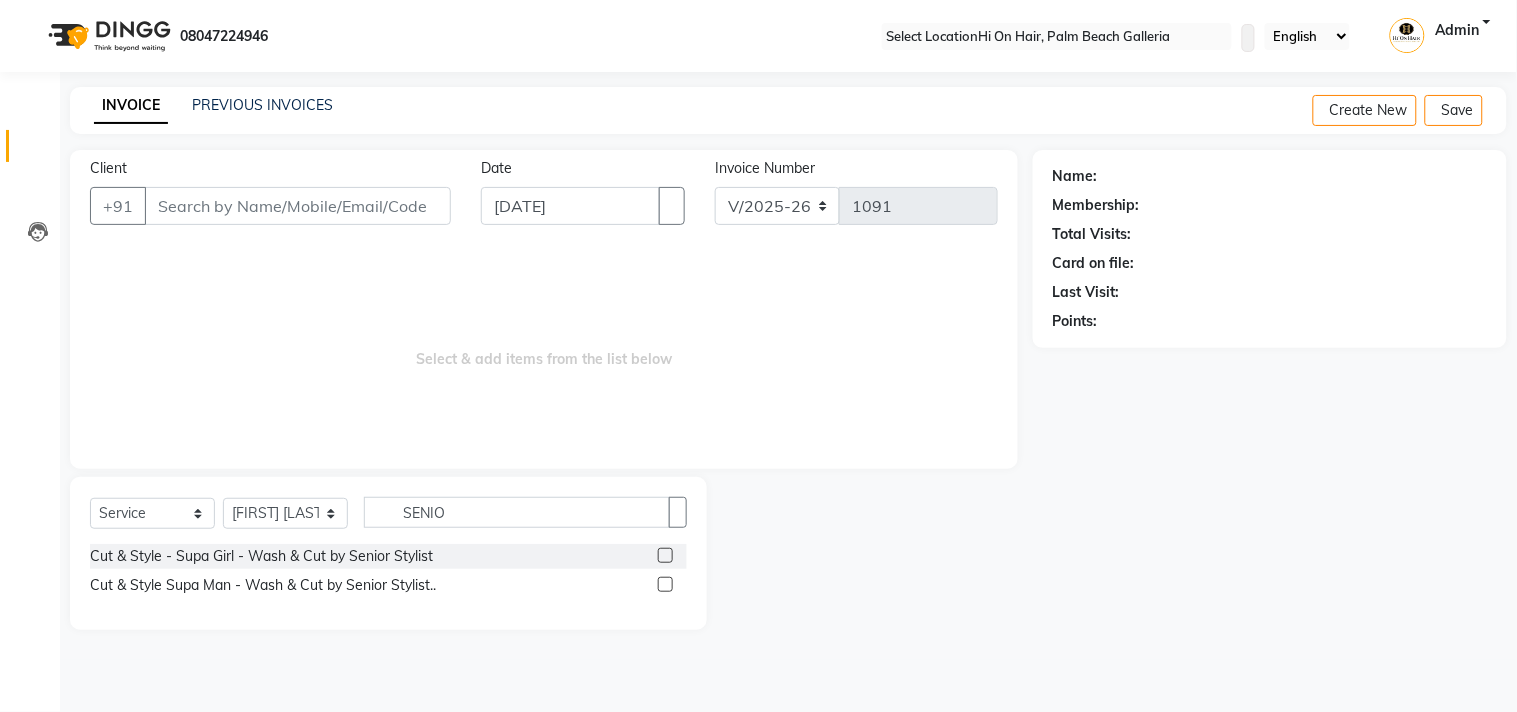 click at bounding box center [665, 584] 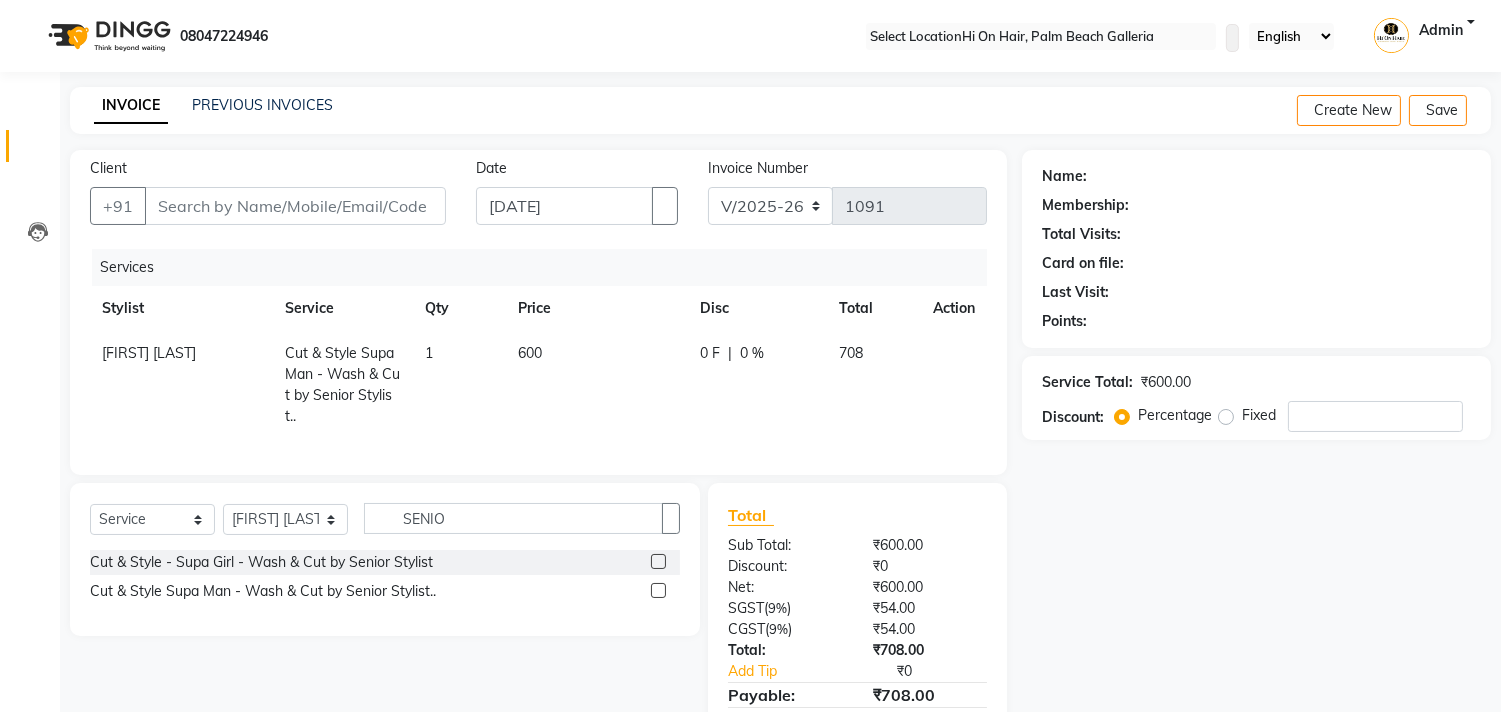 click at bounding box center (658, 561) 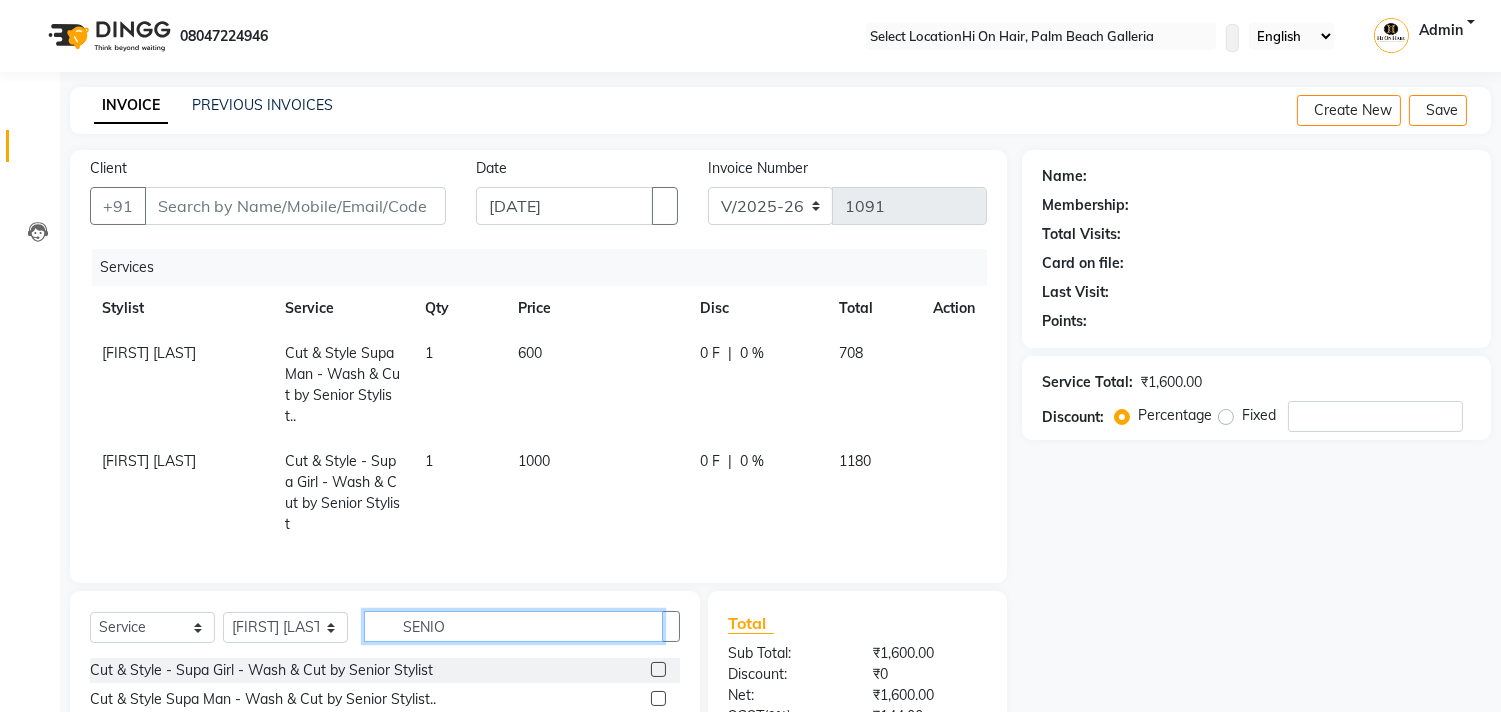 click on "SENIO" at bounding box center [513, 626] 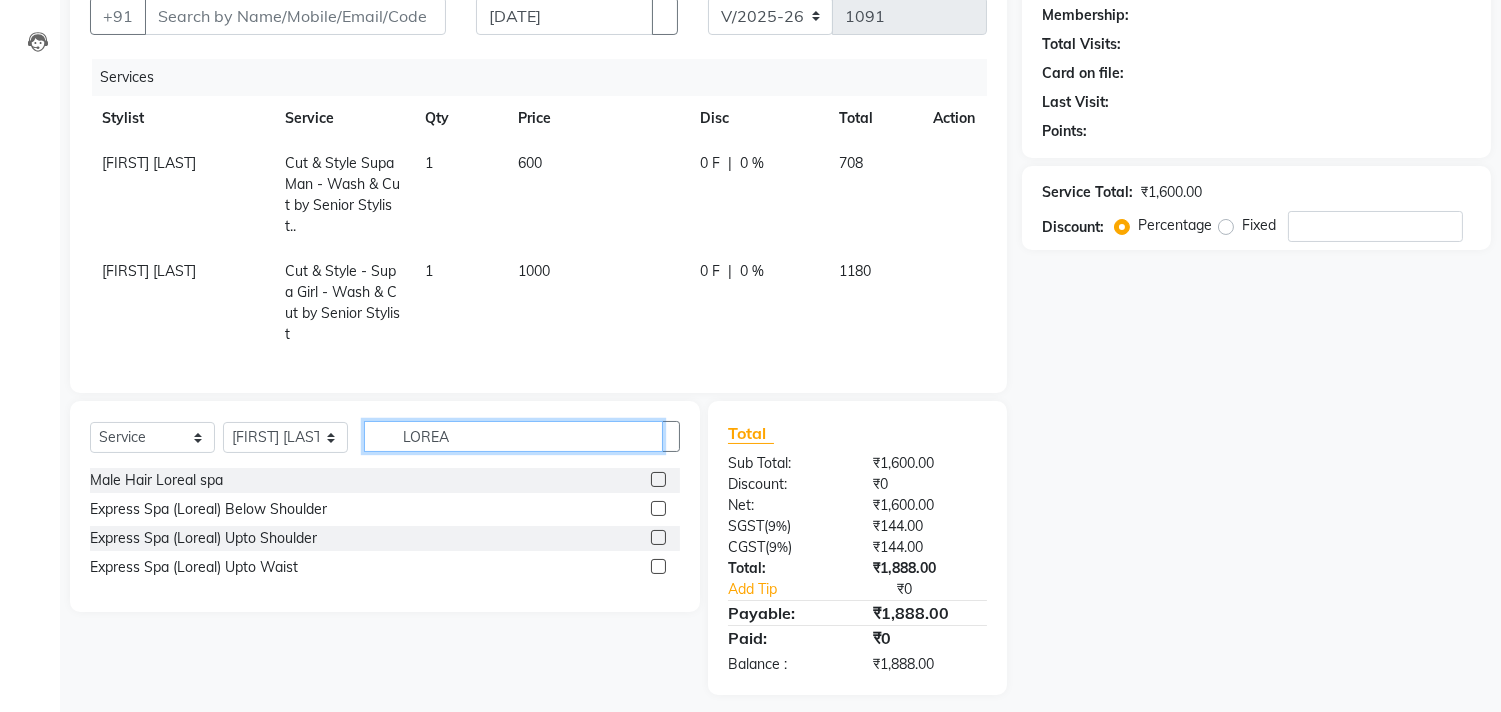 scroll, scrollTop: 218, scrollLeft: 0, axis: vertical 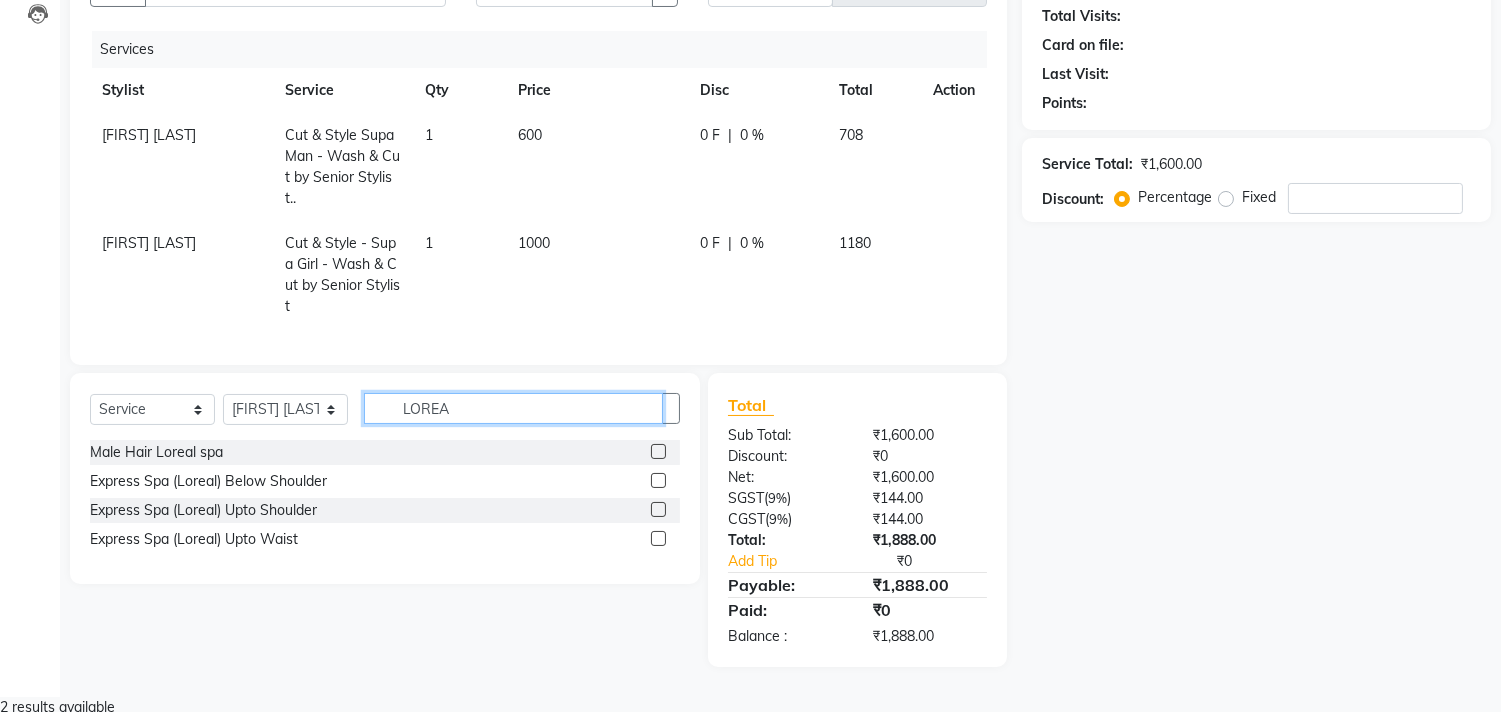 type on "LOREA" 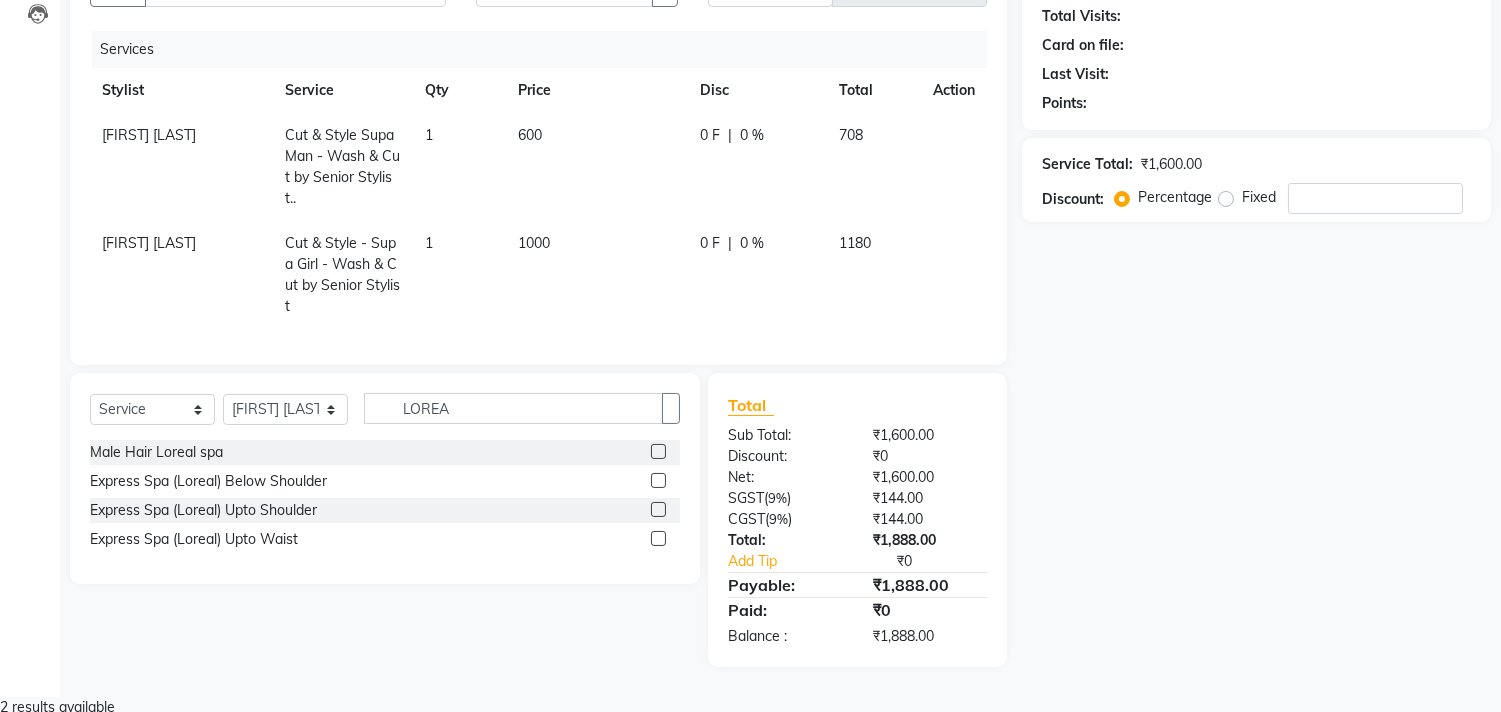 drag, startPoint x: 657, startPoint y: 497, endPoint x: 682, endPoint y: 463, distance: 42.201897 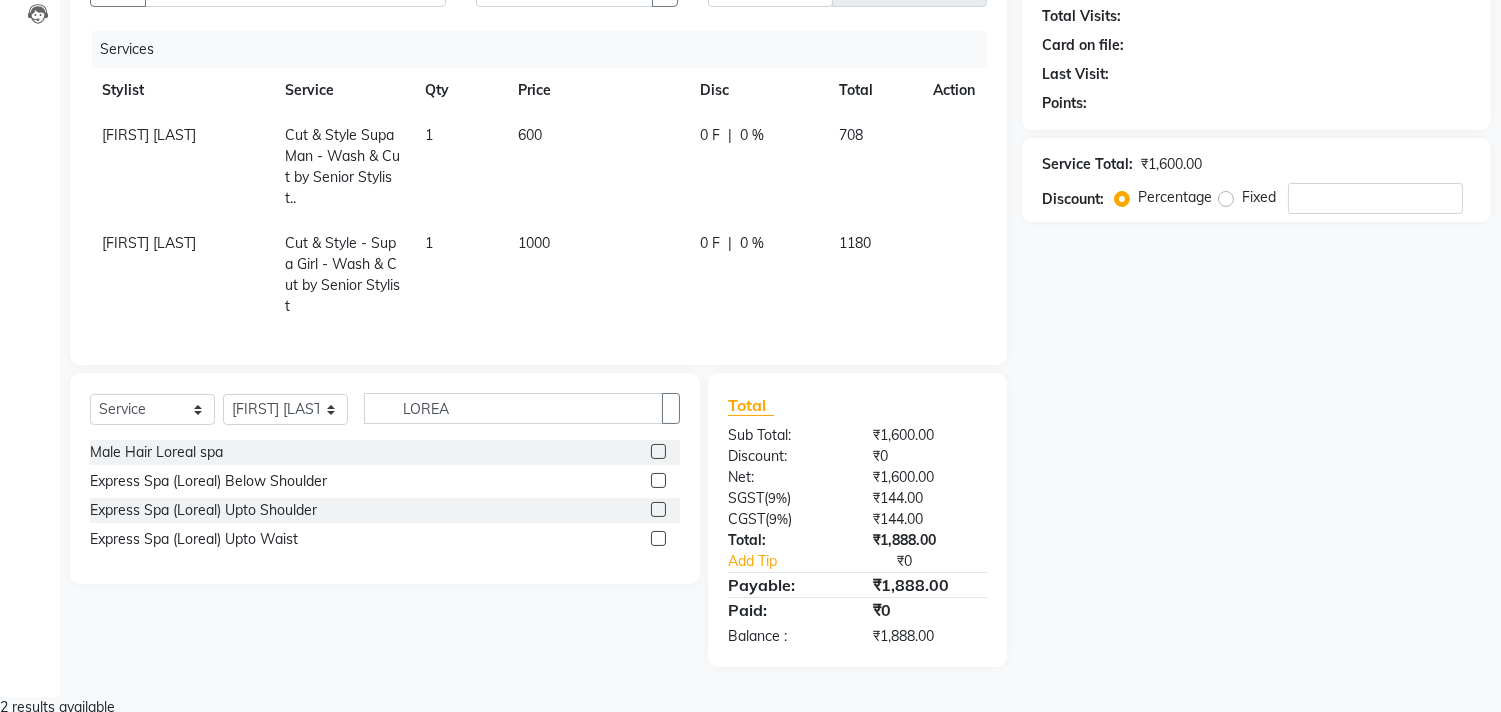 click at bounding box center (658, 480) 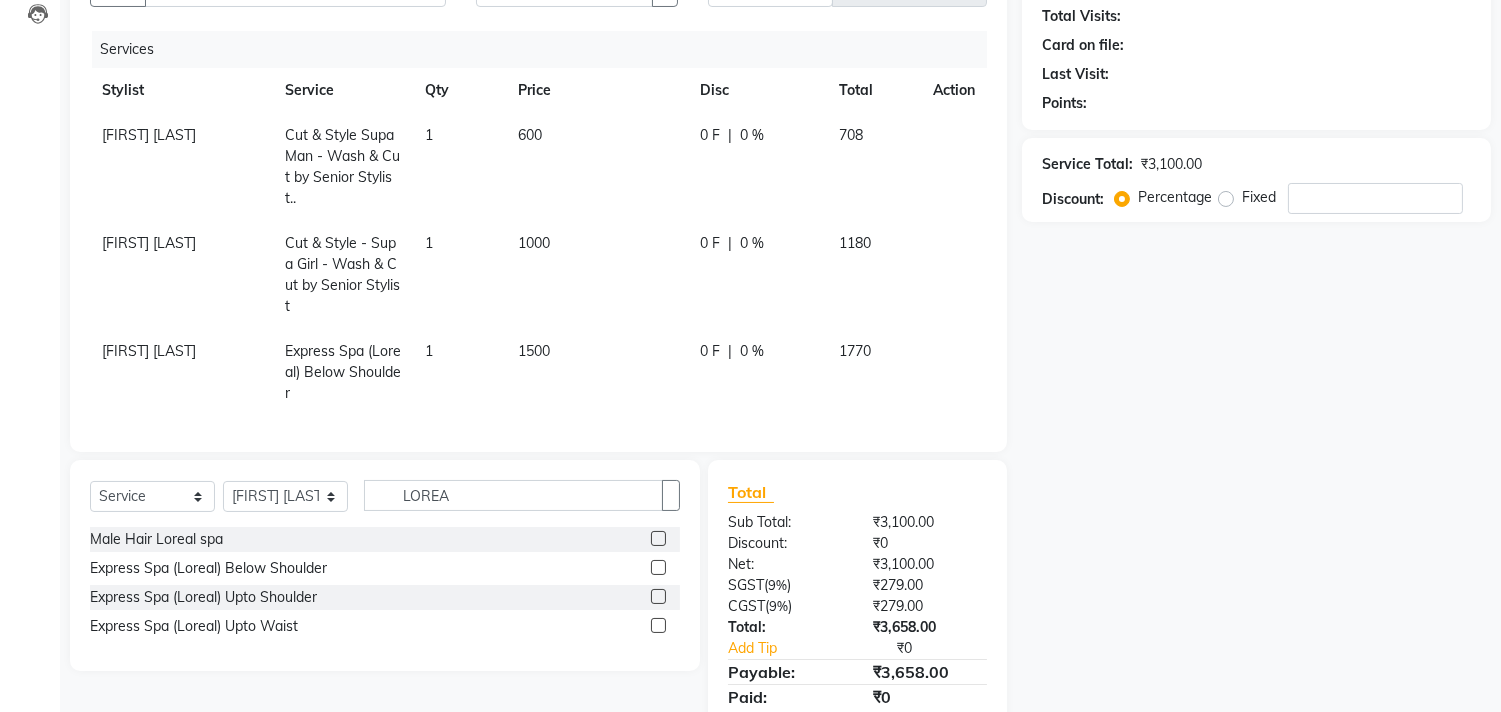 click on "1" at bounding box center (459, 167) 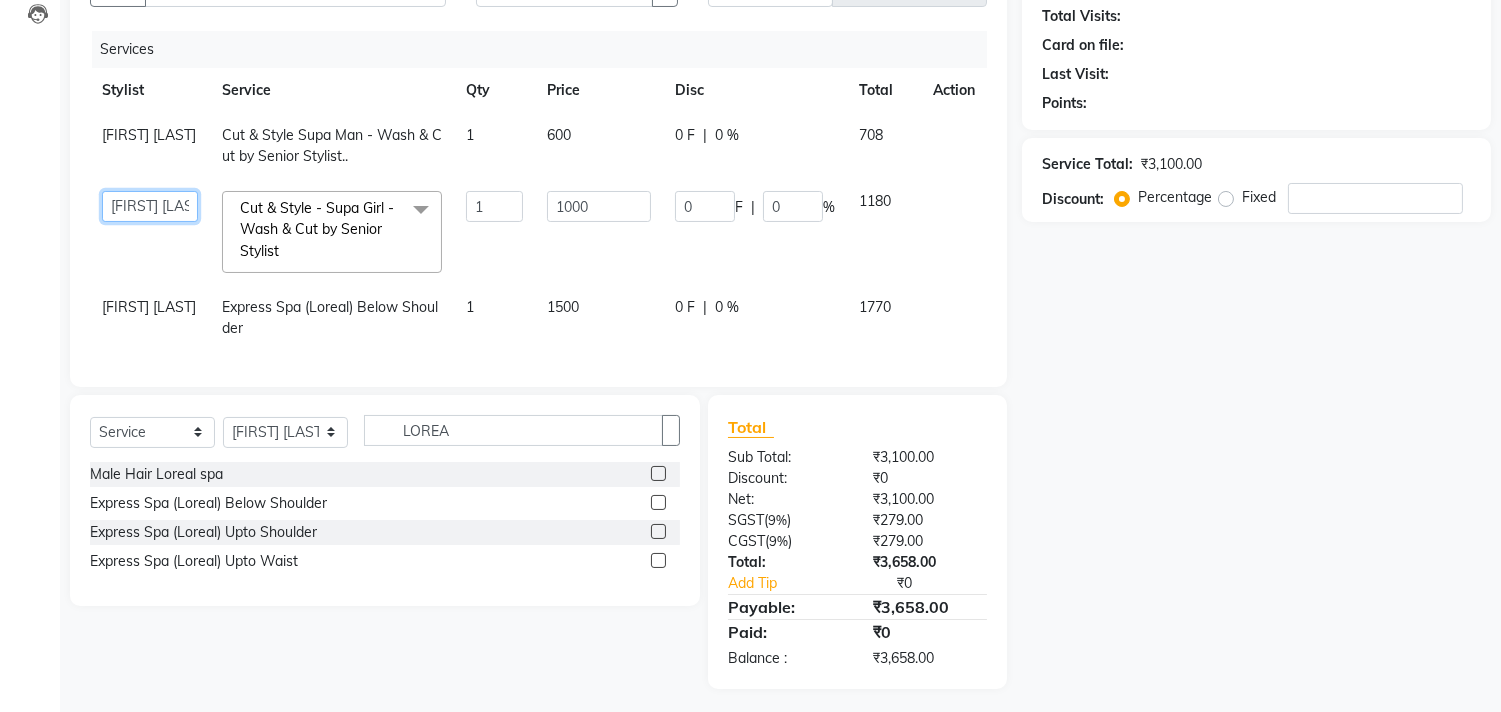 click on "[FIRST] [LAST]   [FIRST] [LAST]   Hi On Hair   MAKYOPHI   [FIRST] [LAST]   [FIRST] [LAST]   Raani   [FIRST] [LAST]   [FIRST] [LAST]   [FIRST] [LAST]   Sana Shaikh   SOSEM   [FIRST] [LAST]" at bounding box center (150, 206) 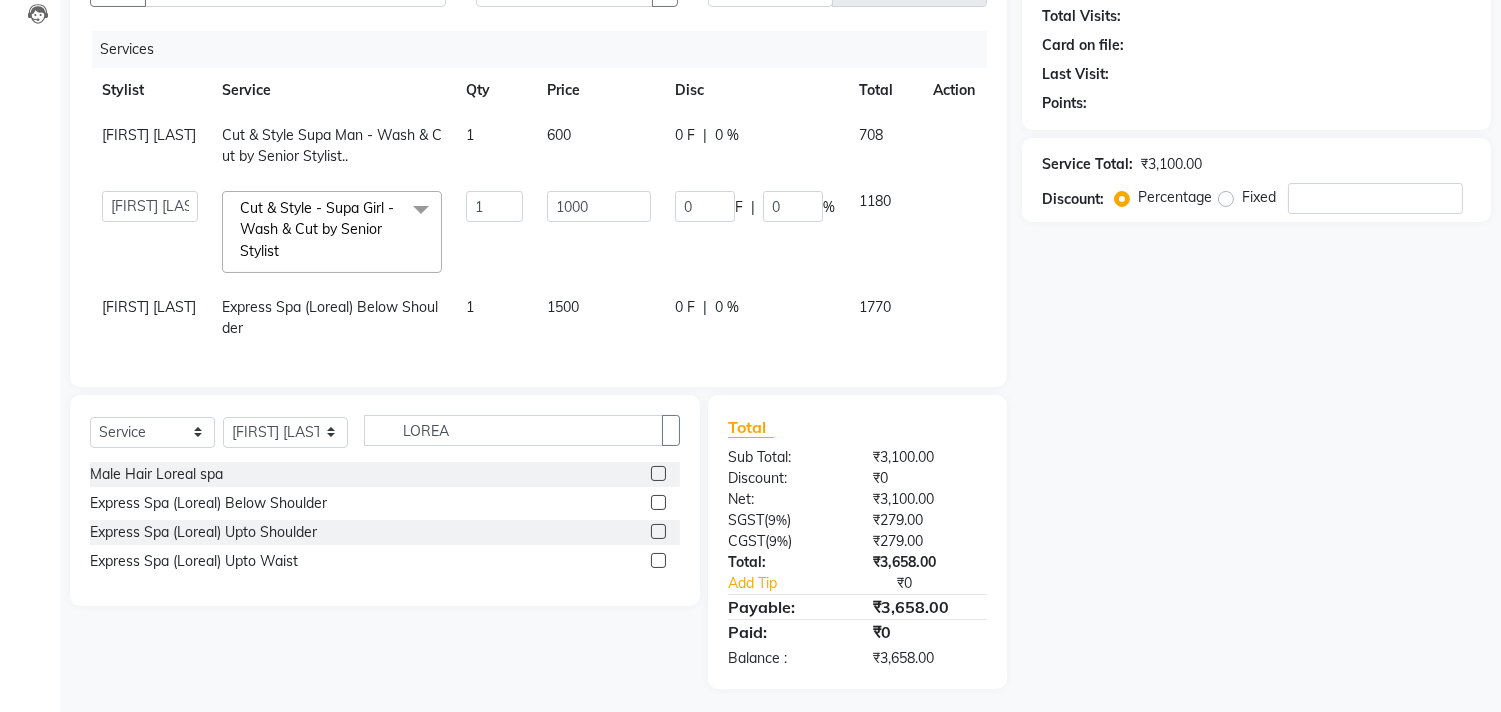 click on "[FIRST] [LAST]" at bounding box center [149, 135] 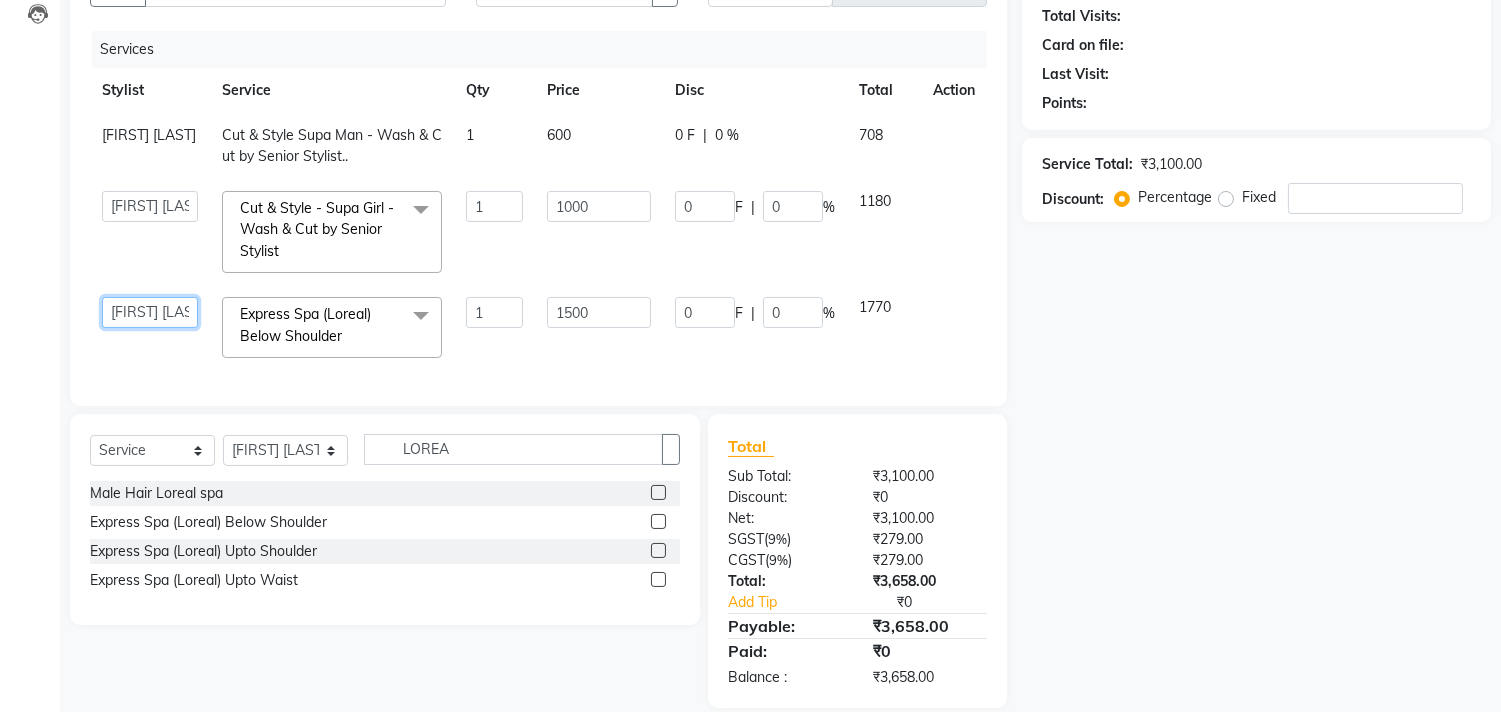 click on "[FIRST] [LAST]   [FIRST] [LAST]   Hi On Hair   MAKYOPHI   [FIRST] [LAST]   [FIRST] [LAST]   Raani   [FIRST] [LAST]   [FIRST] [LAST]   [FIRST] [LAST]   Sana Shaikh   SOSEM   [FIRST] [LAST]" at bounding box center (150, 206) 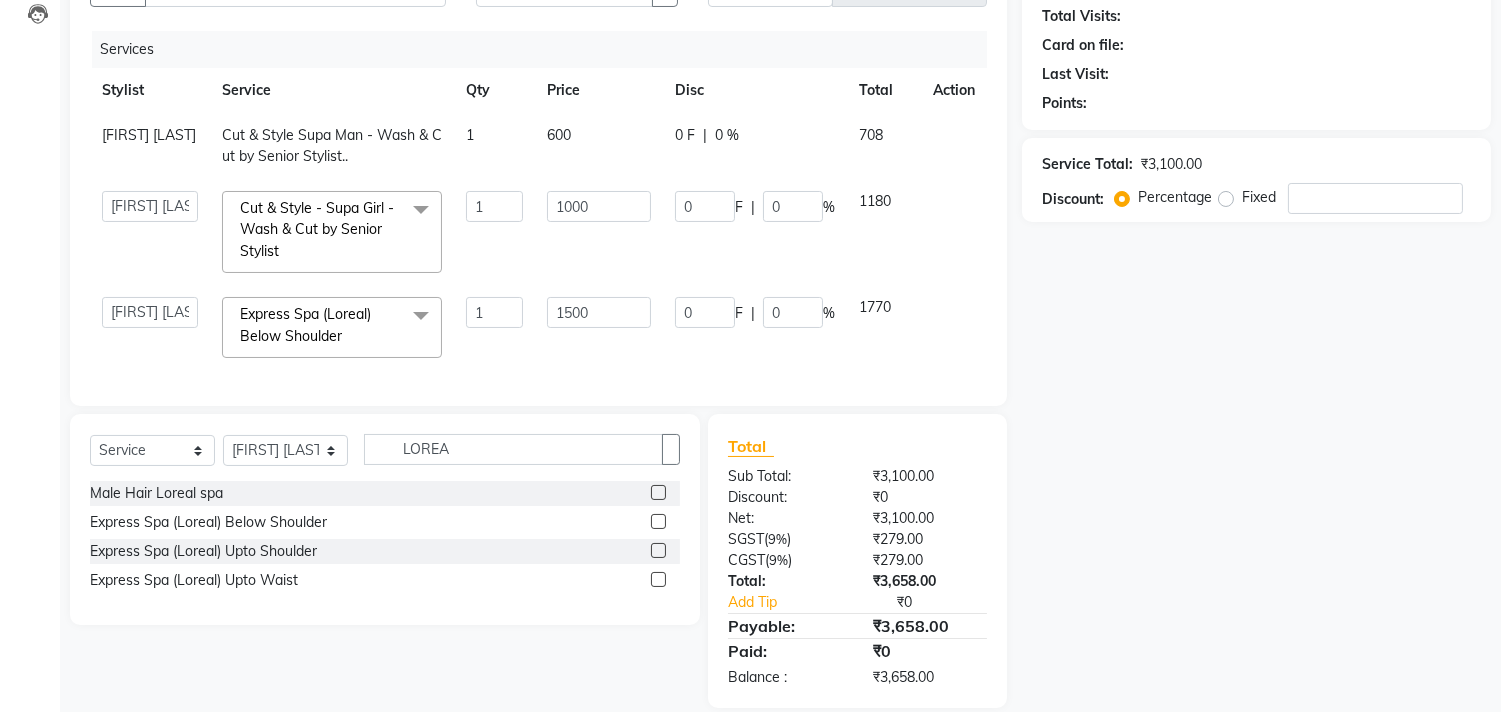 click on "0 F | 0 %" at bounding box center (755, 146) 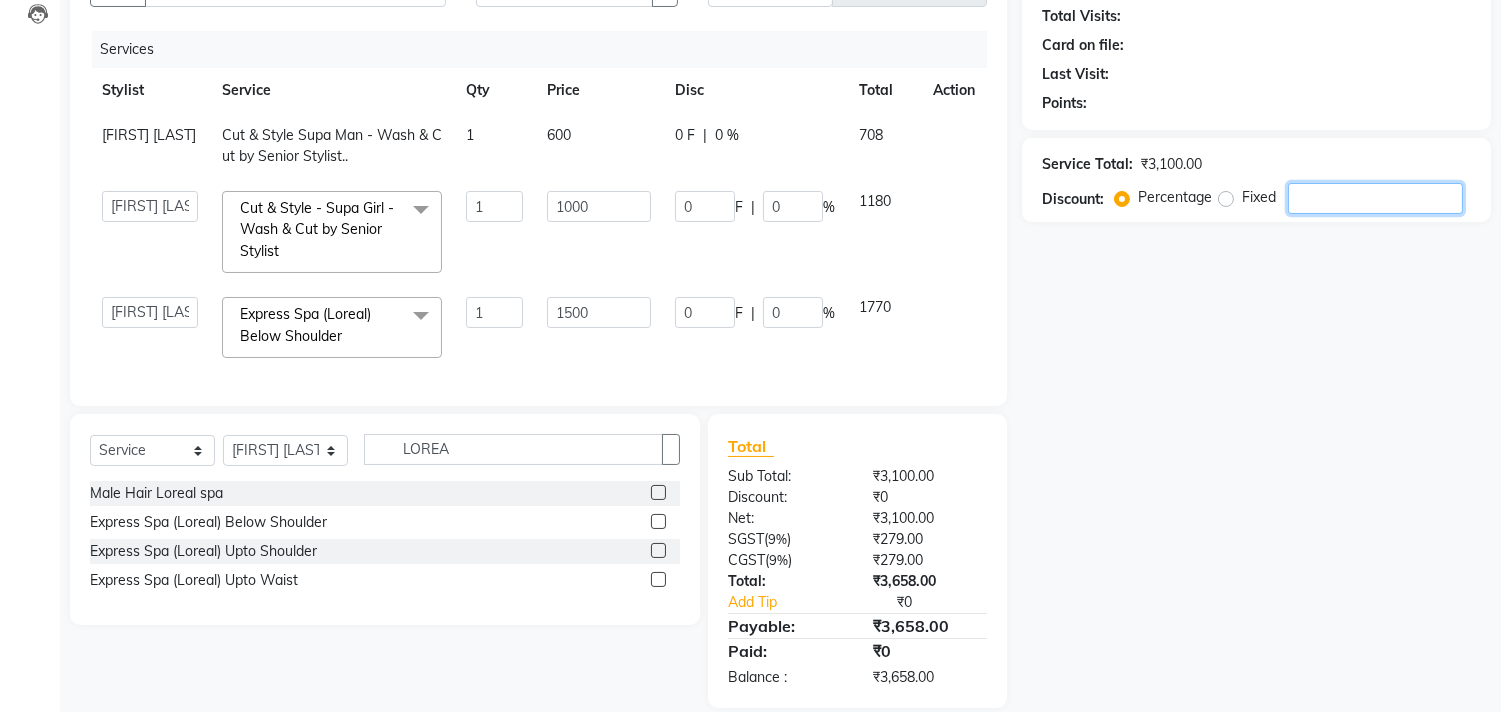 click at bounding box center (1375, 198) 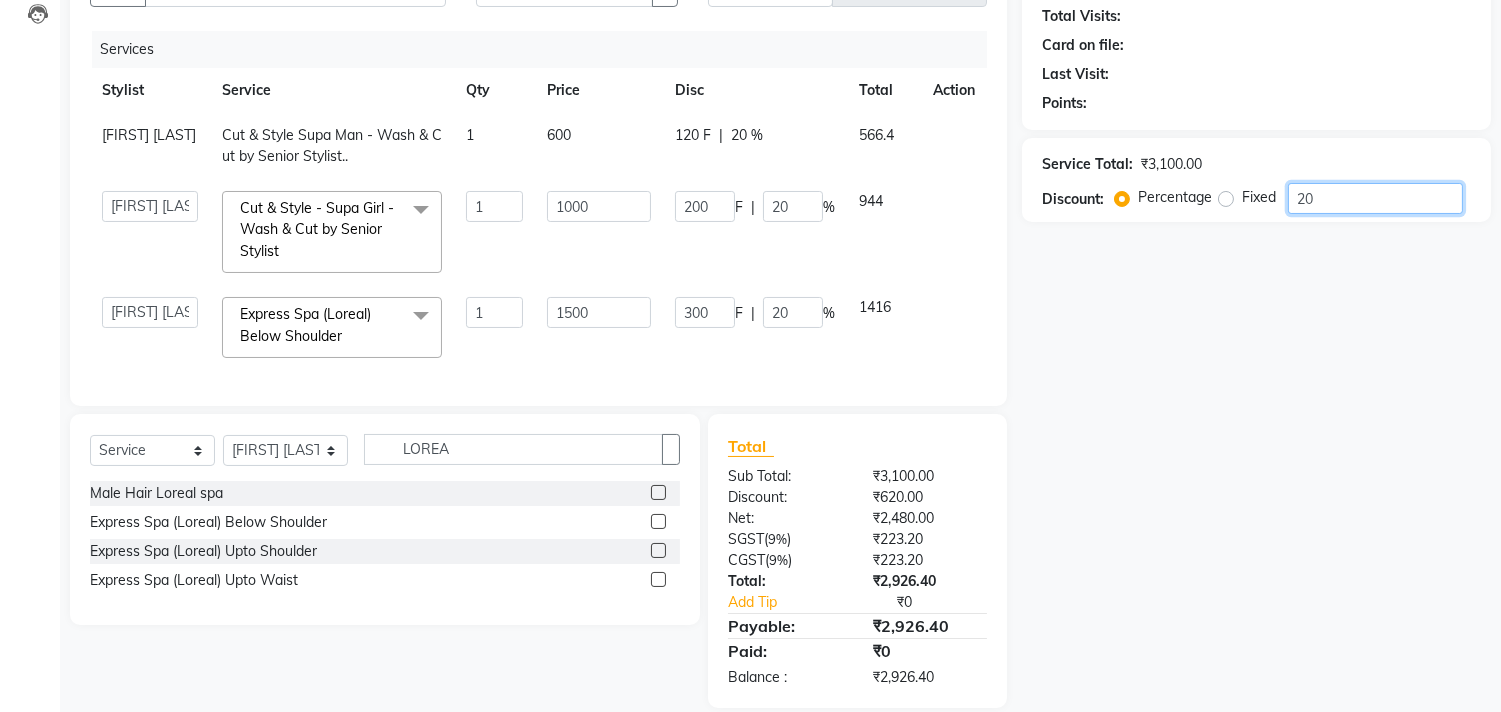 type on "20" 